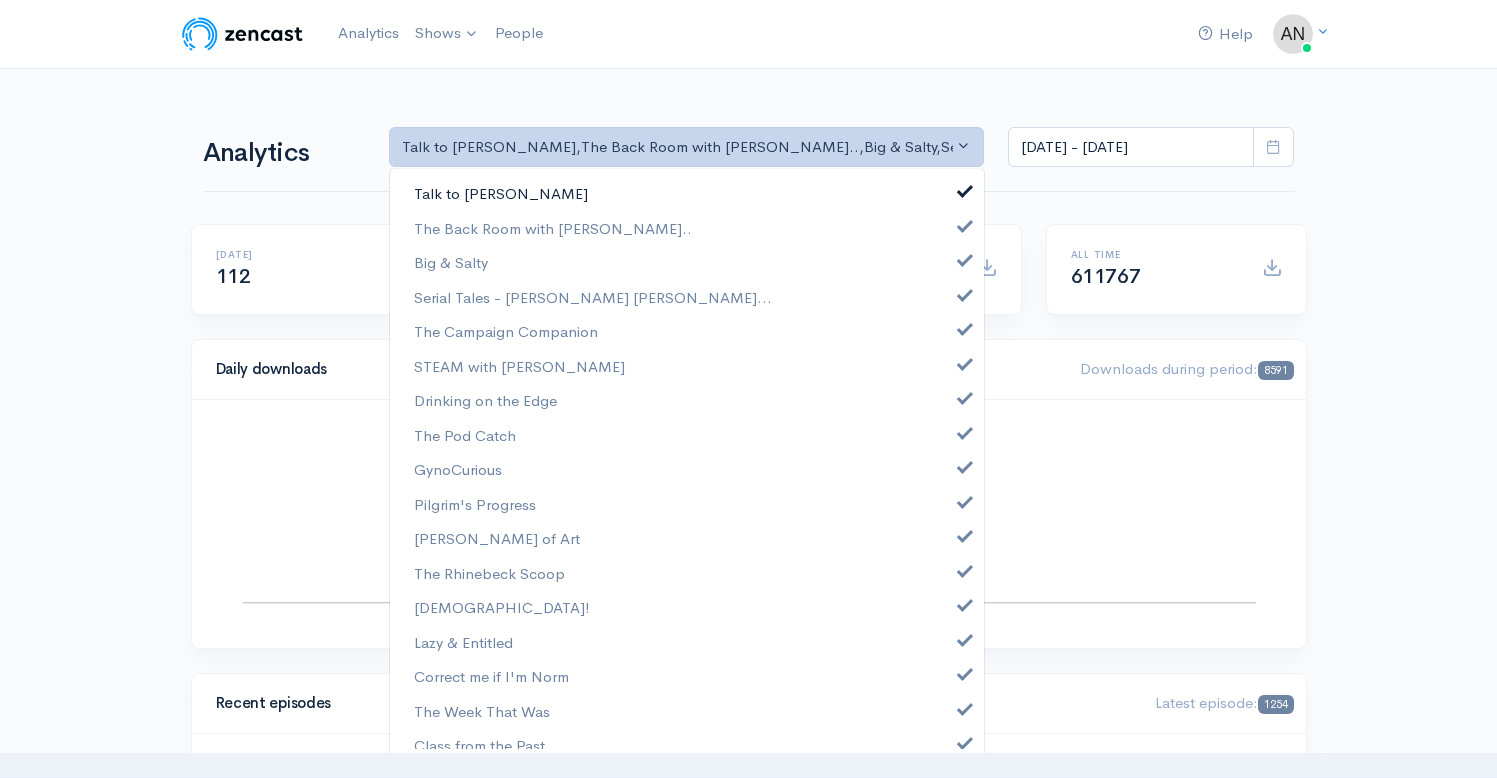 click at bounding box center (965, 188) 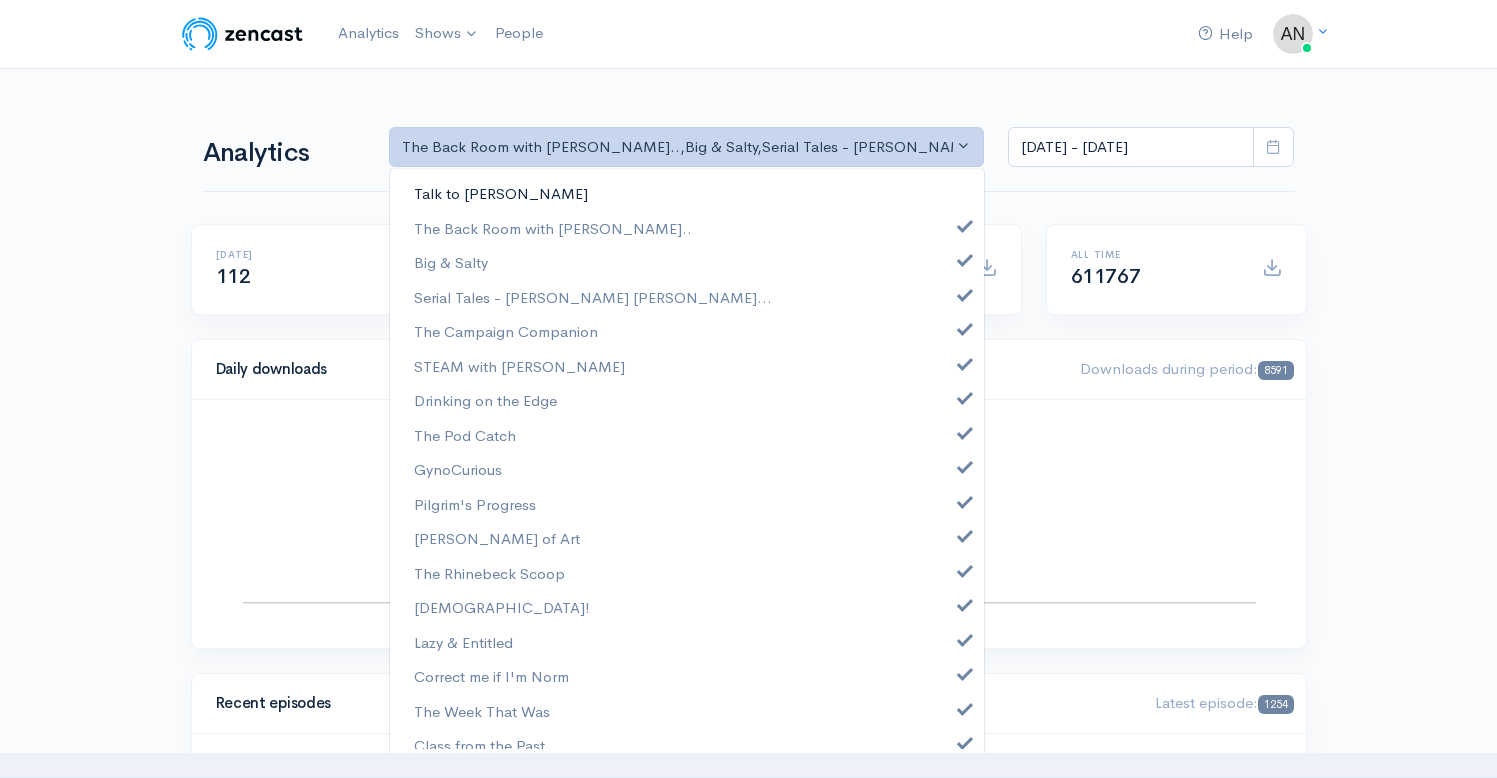 scroll, scrollTop: 0, scrollLeft: 0, axis: both 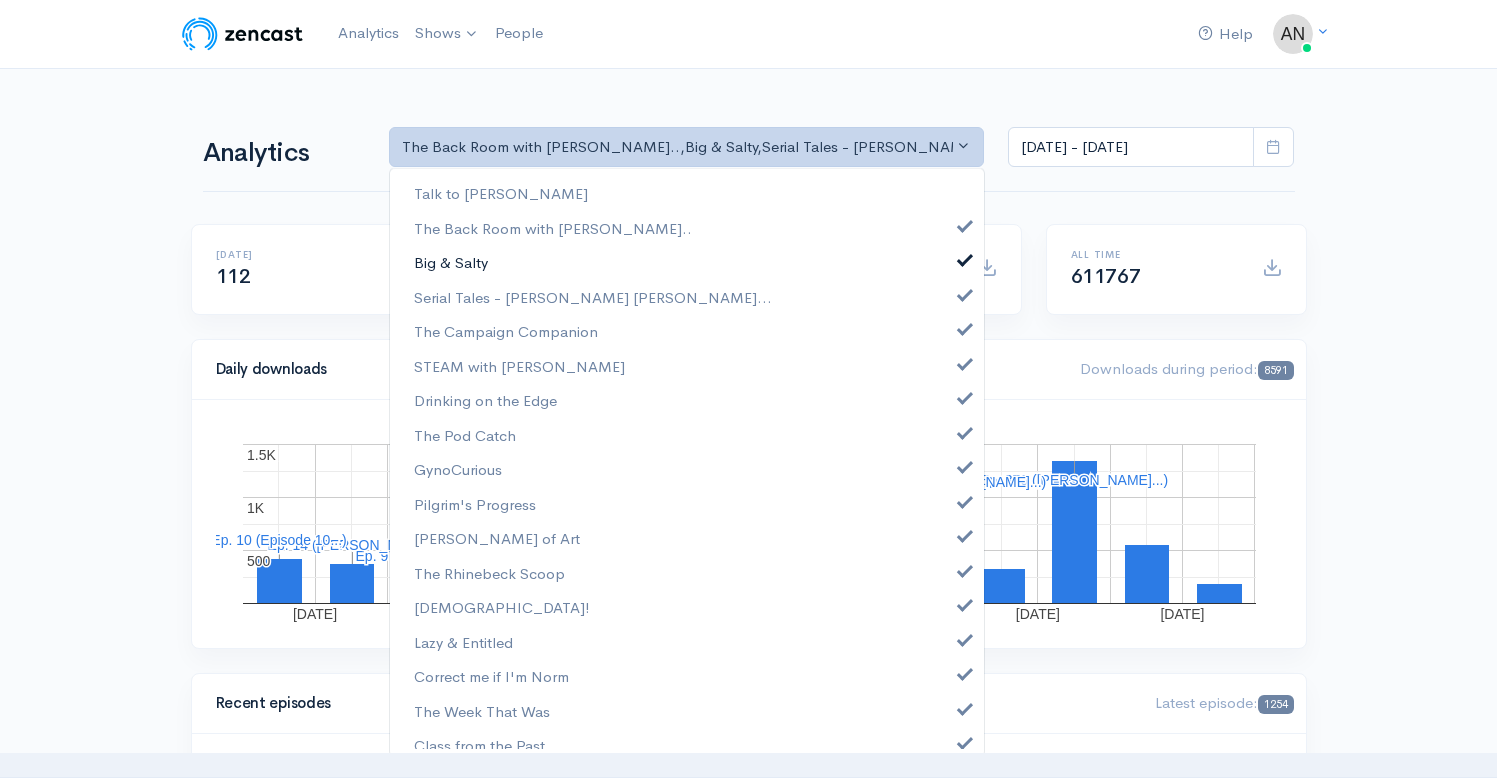 click at bounding box center [965, 257] 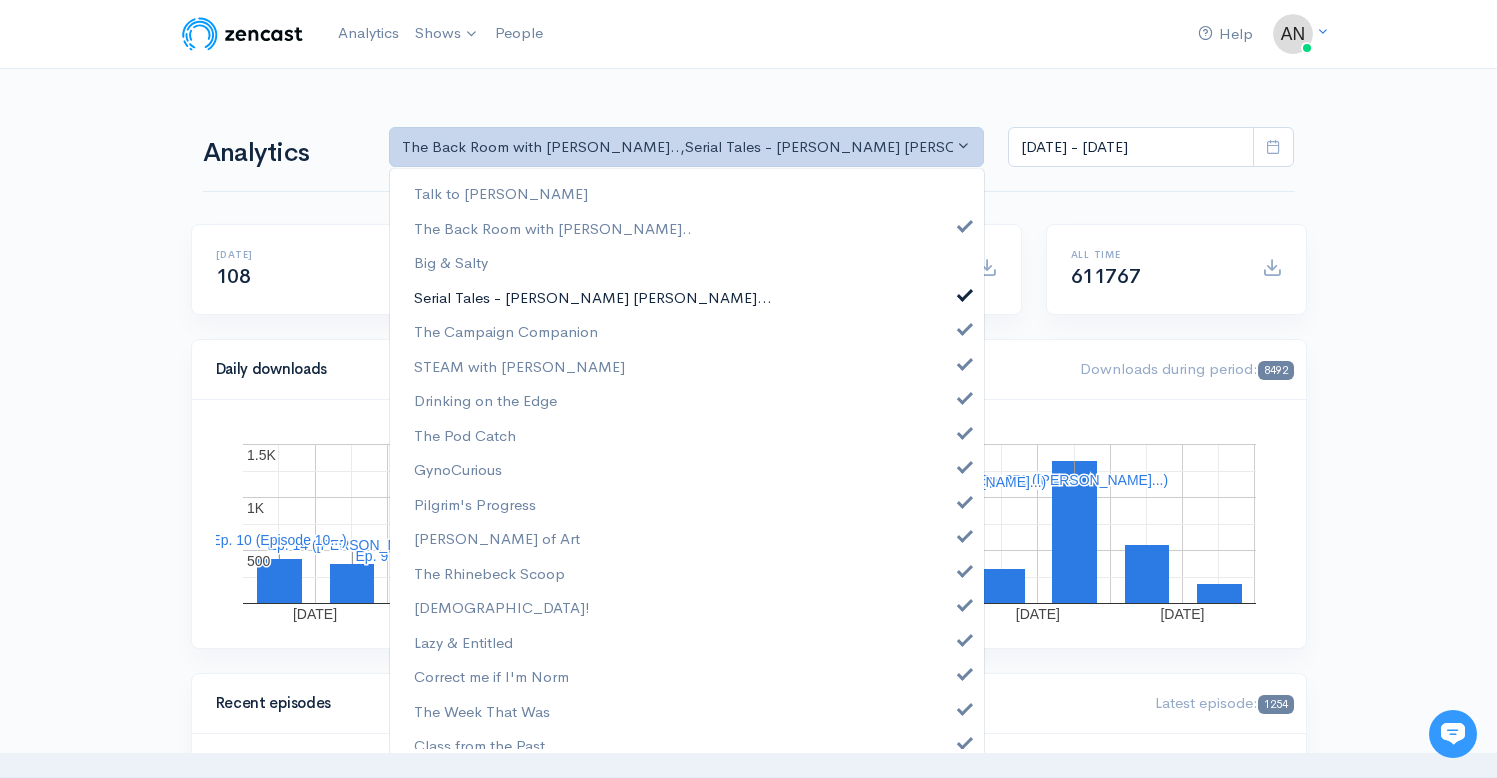 scroll, scrollTop: 0, scrollLeft: 0, axis: both 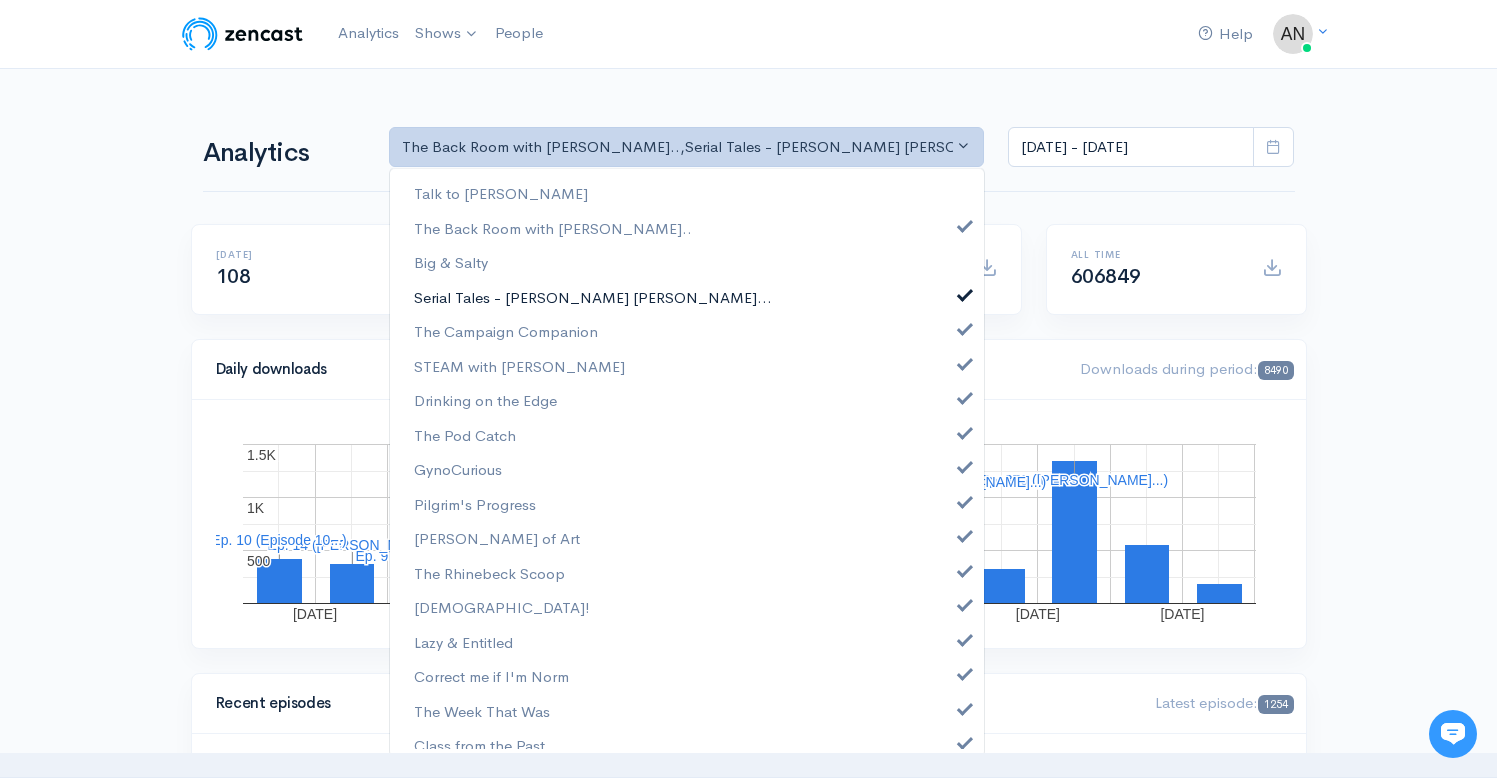 click on "Serial Tales - [PERSON_NAME] [PERSON_NAME]..." at bounding box center [687, 297] 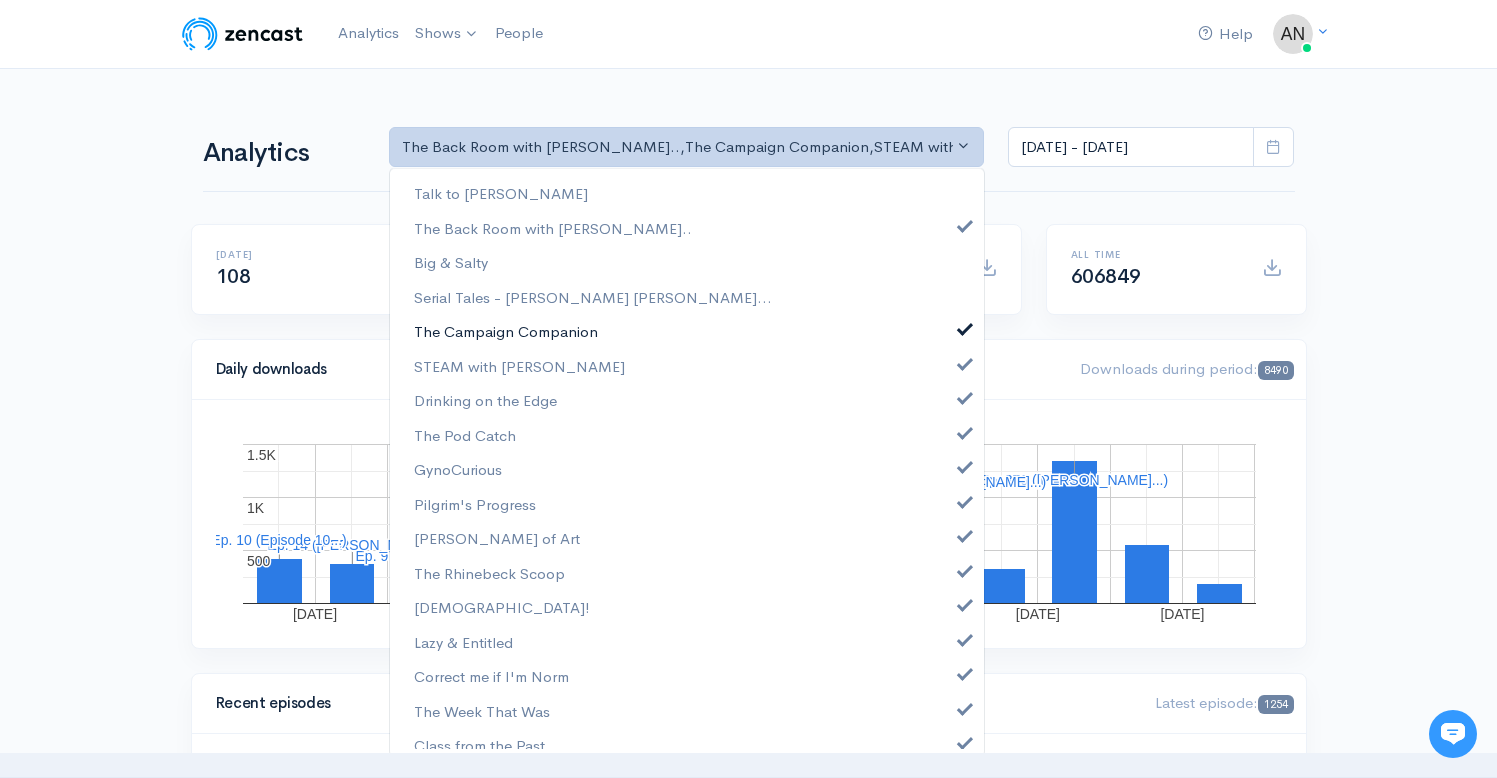 click at bounding box center (965, 326) 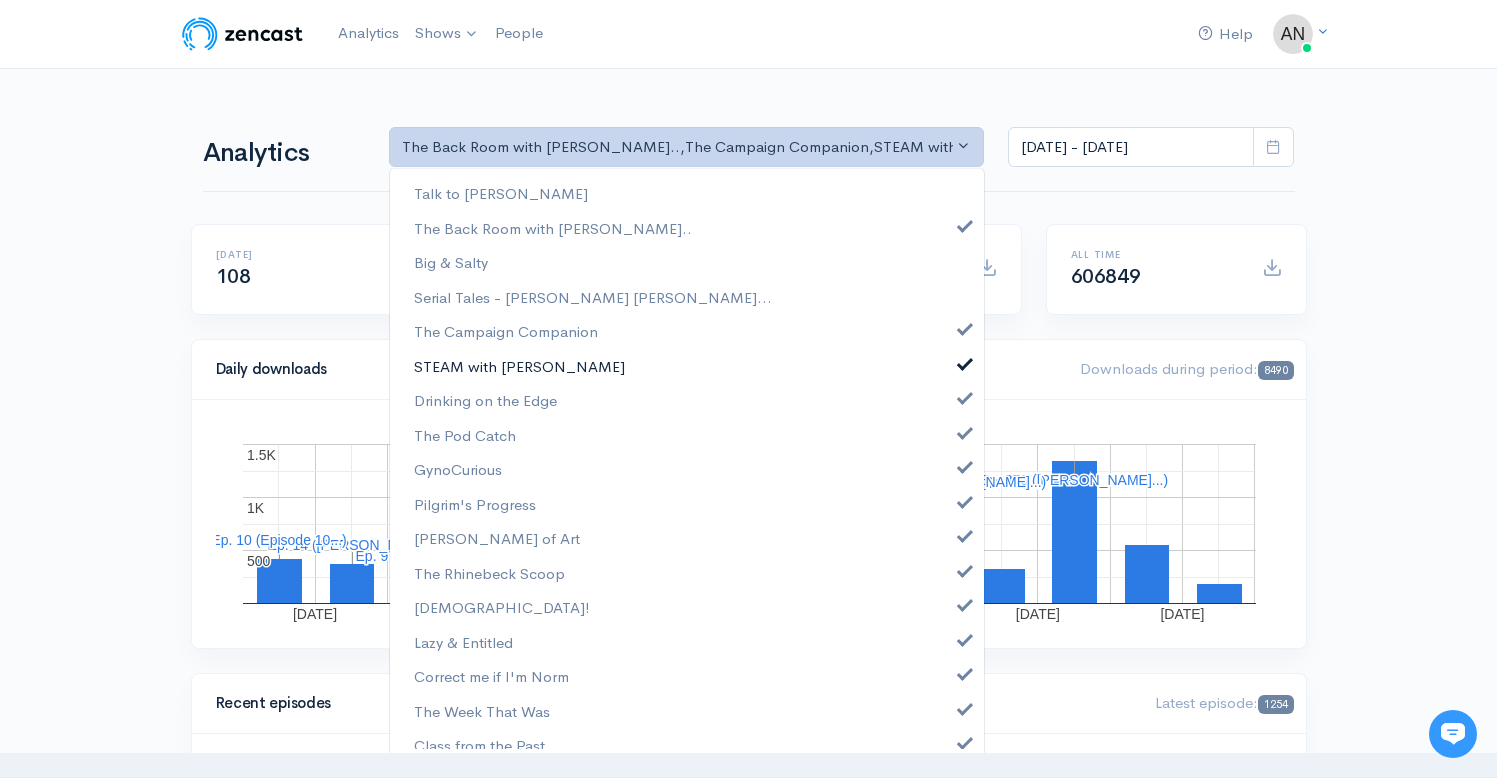 click on "STEAM with [PERSON_NAME]" at bounding box center [687, 366] 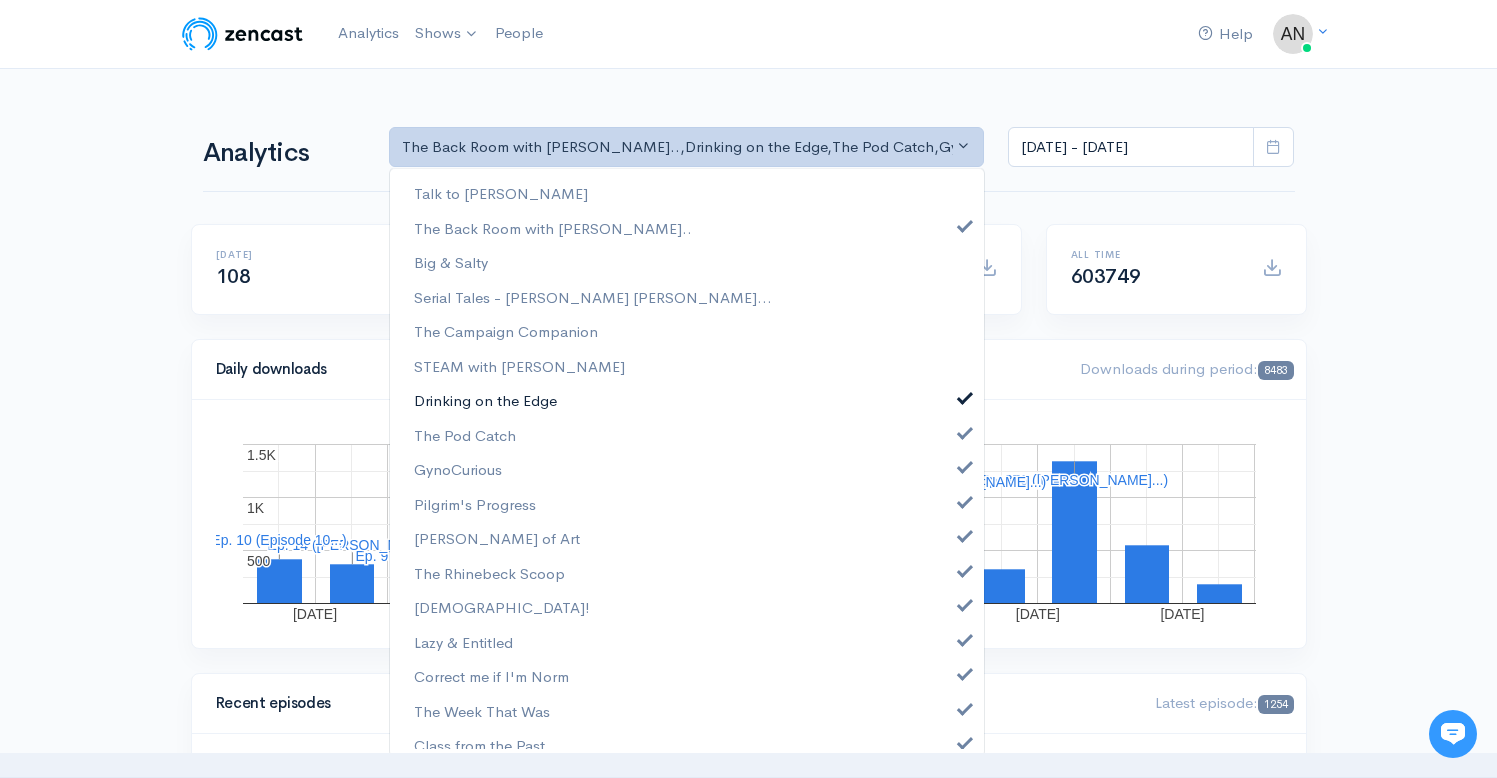 click at bounding box center (965, 395) 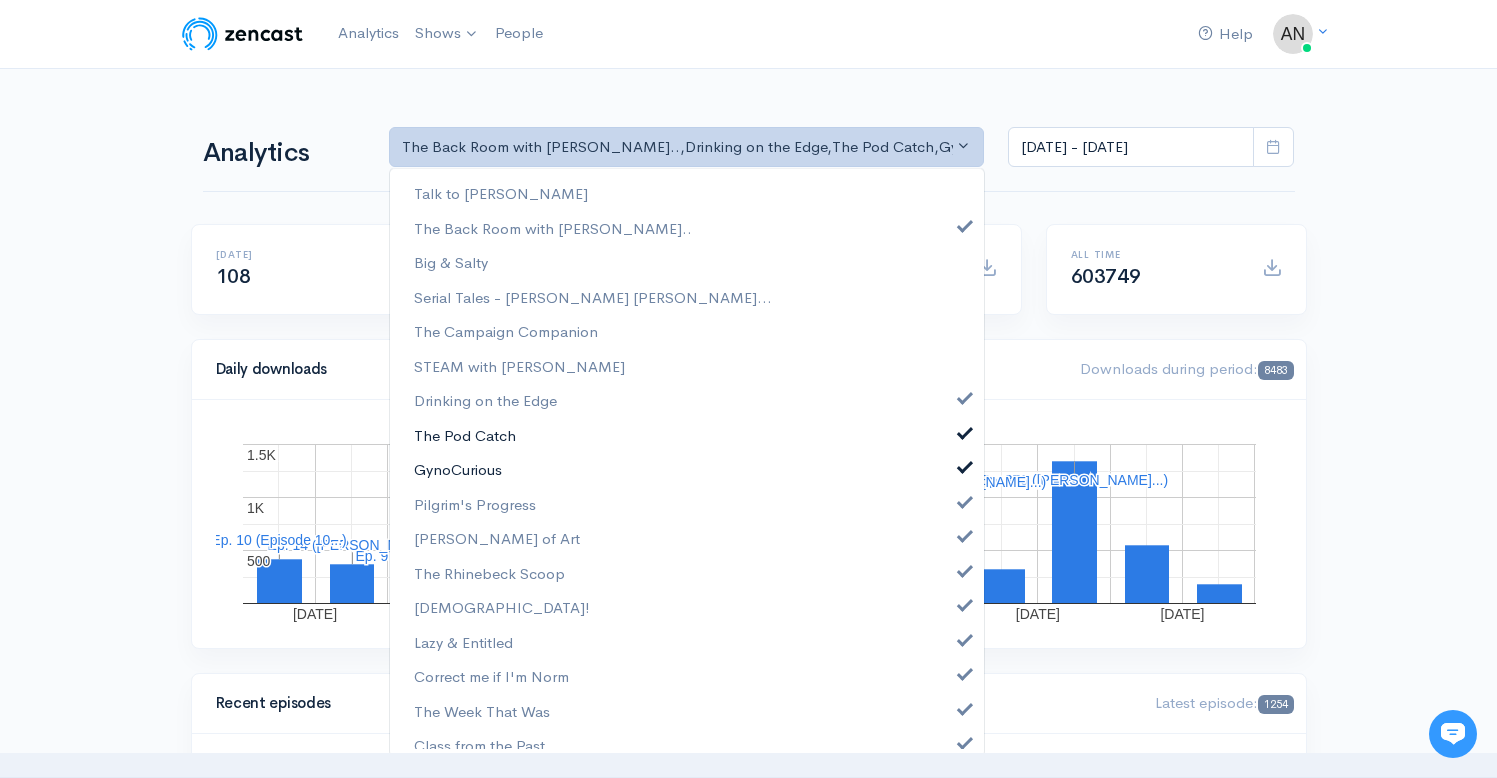 click at bounding box center [965, 430] 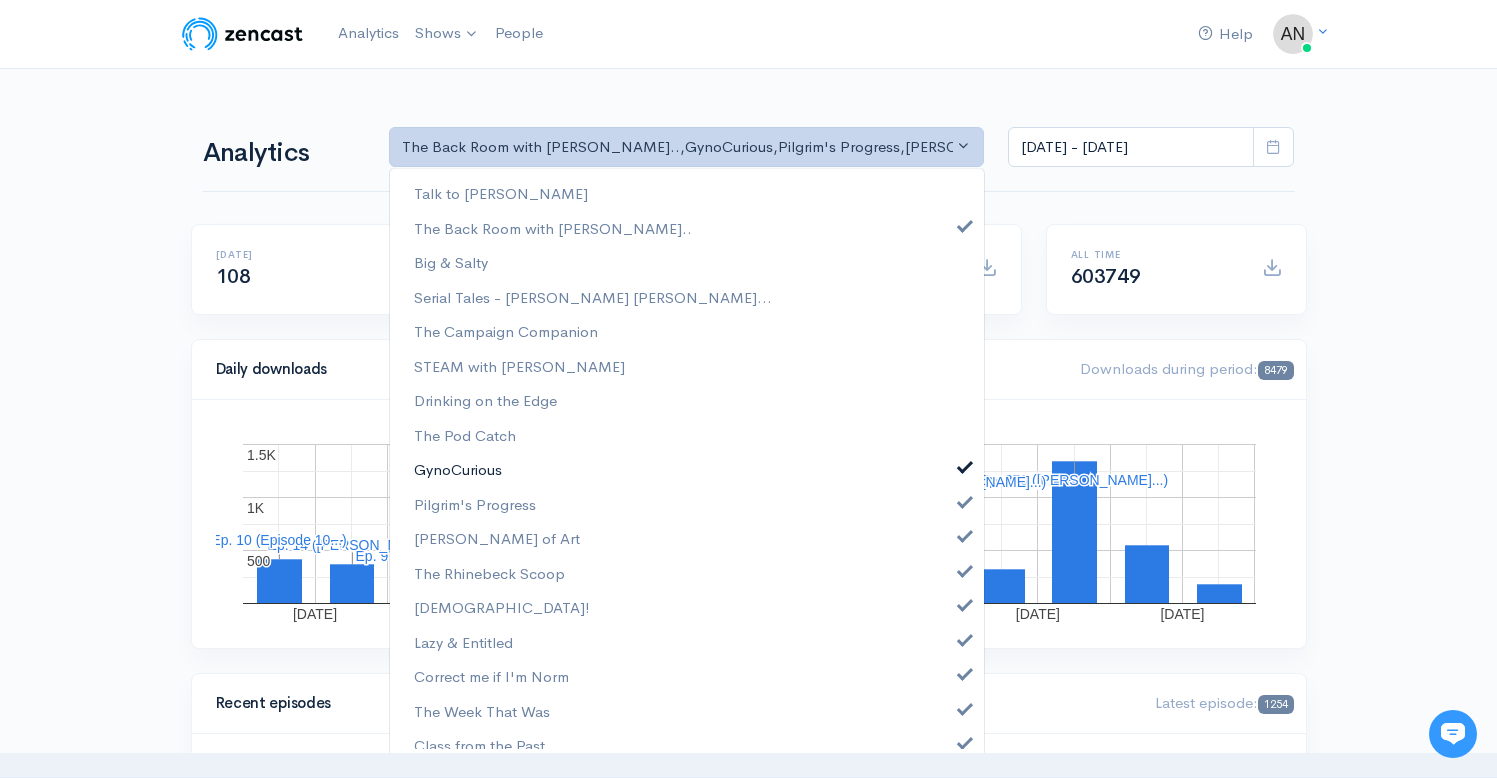 click at bounding box center [965, 464] 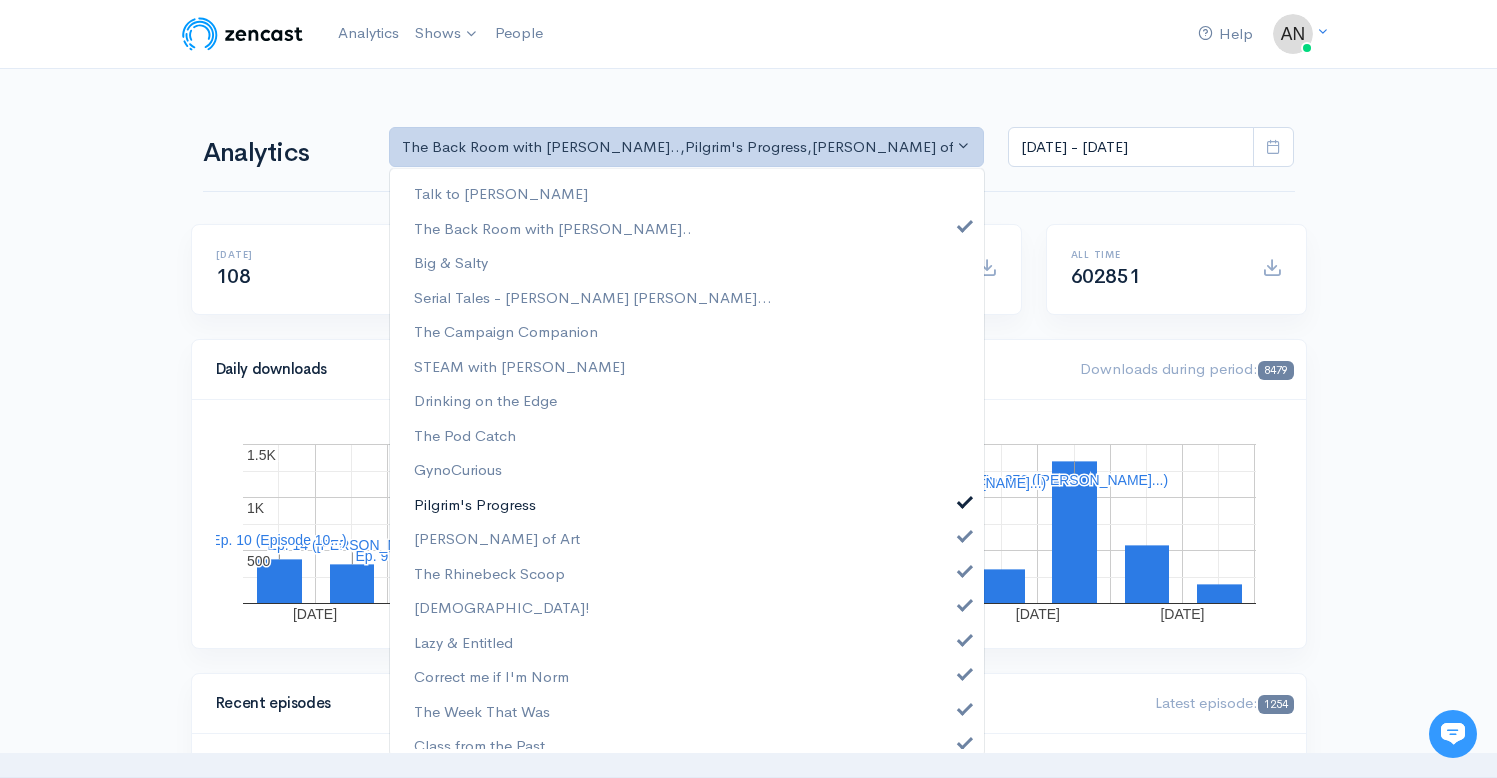 click at bounding box center (965, 499) 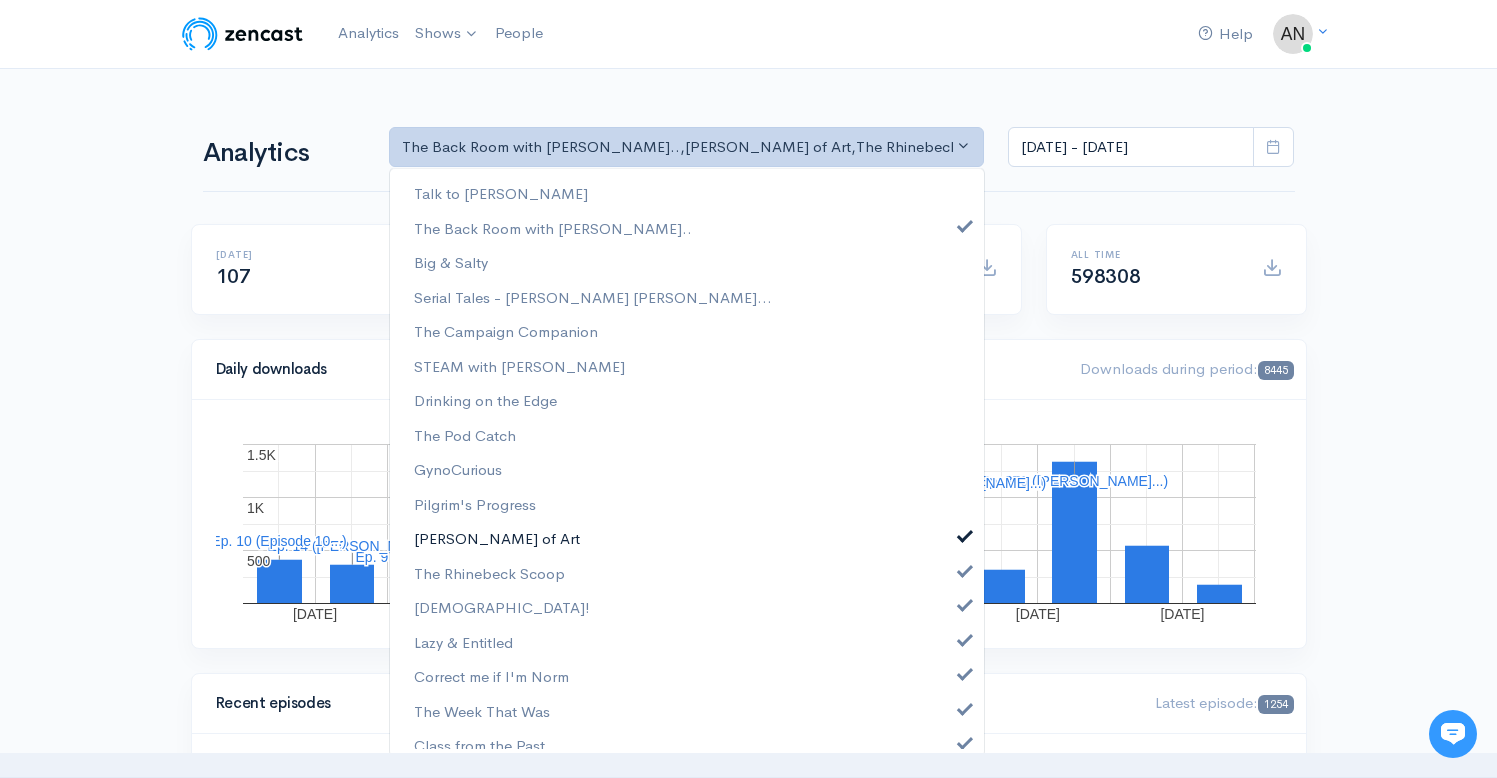 click at bounding box center (965, 533) 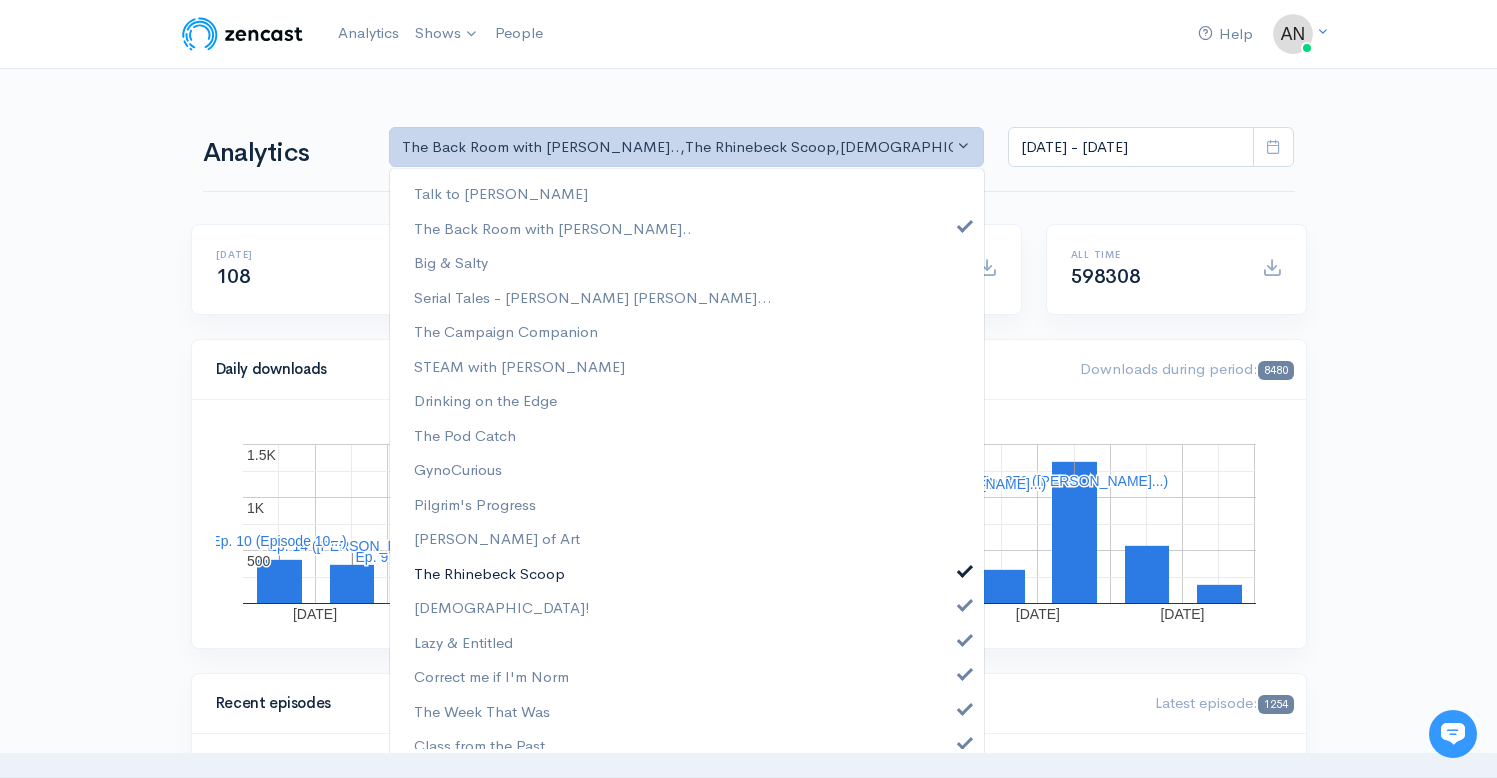 click on "The Rhinebeck Scoop" at bounding box center [687, 573] 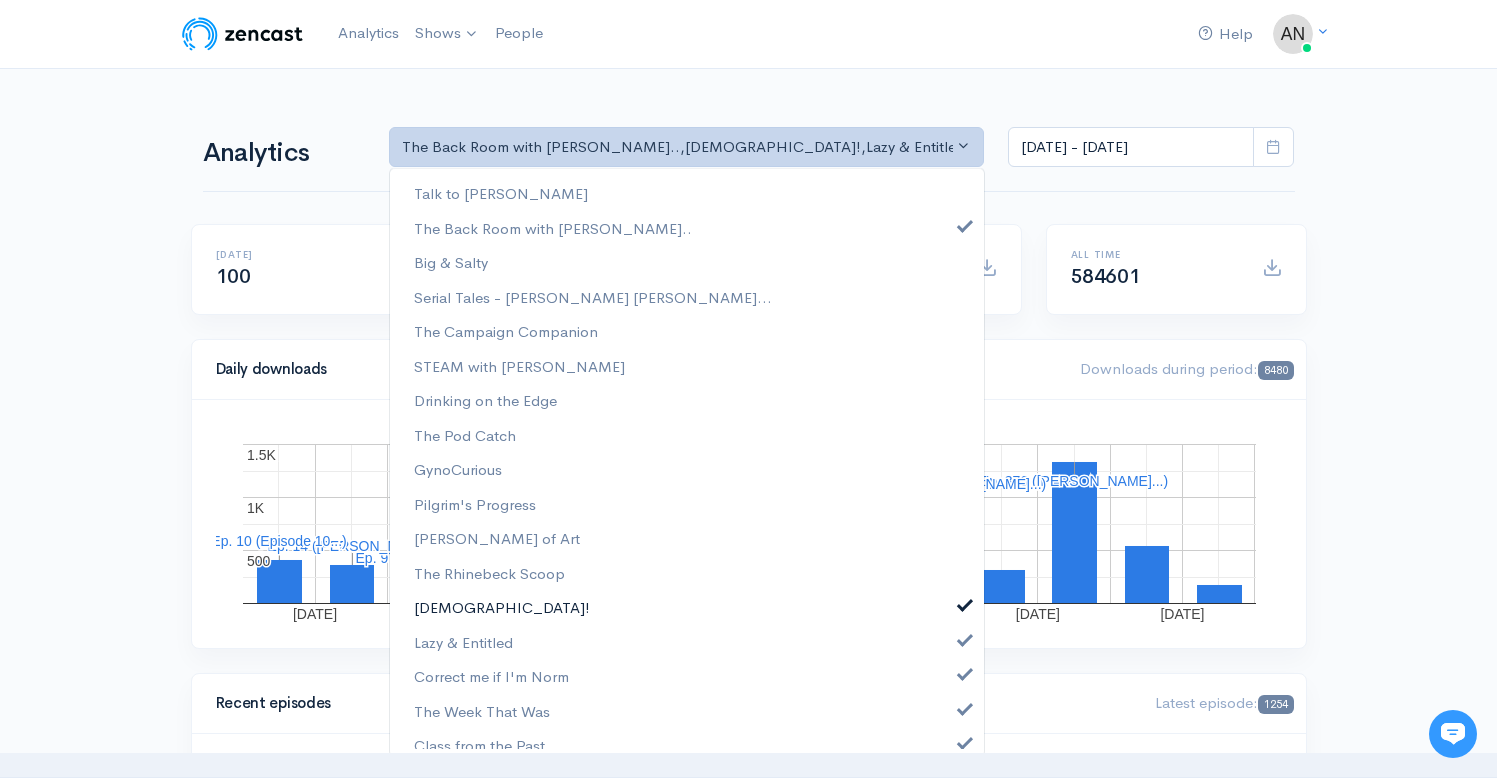 click on "[DEMOGRAPHIC_DATA]!" at bounding box center (687, 607) 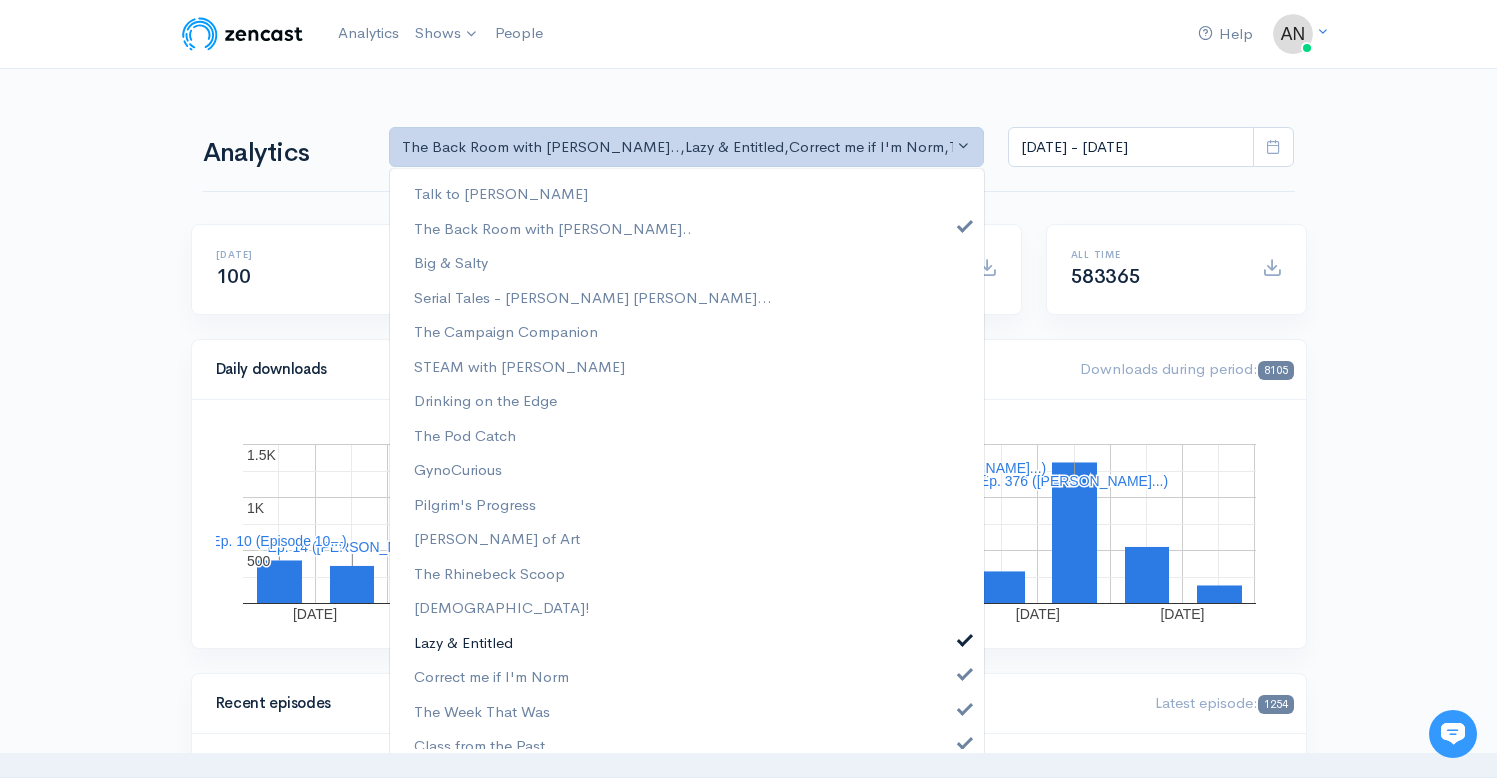 click at bounding box center [965, 637] 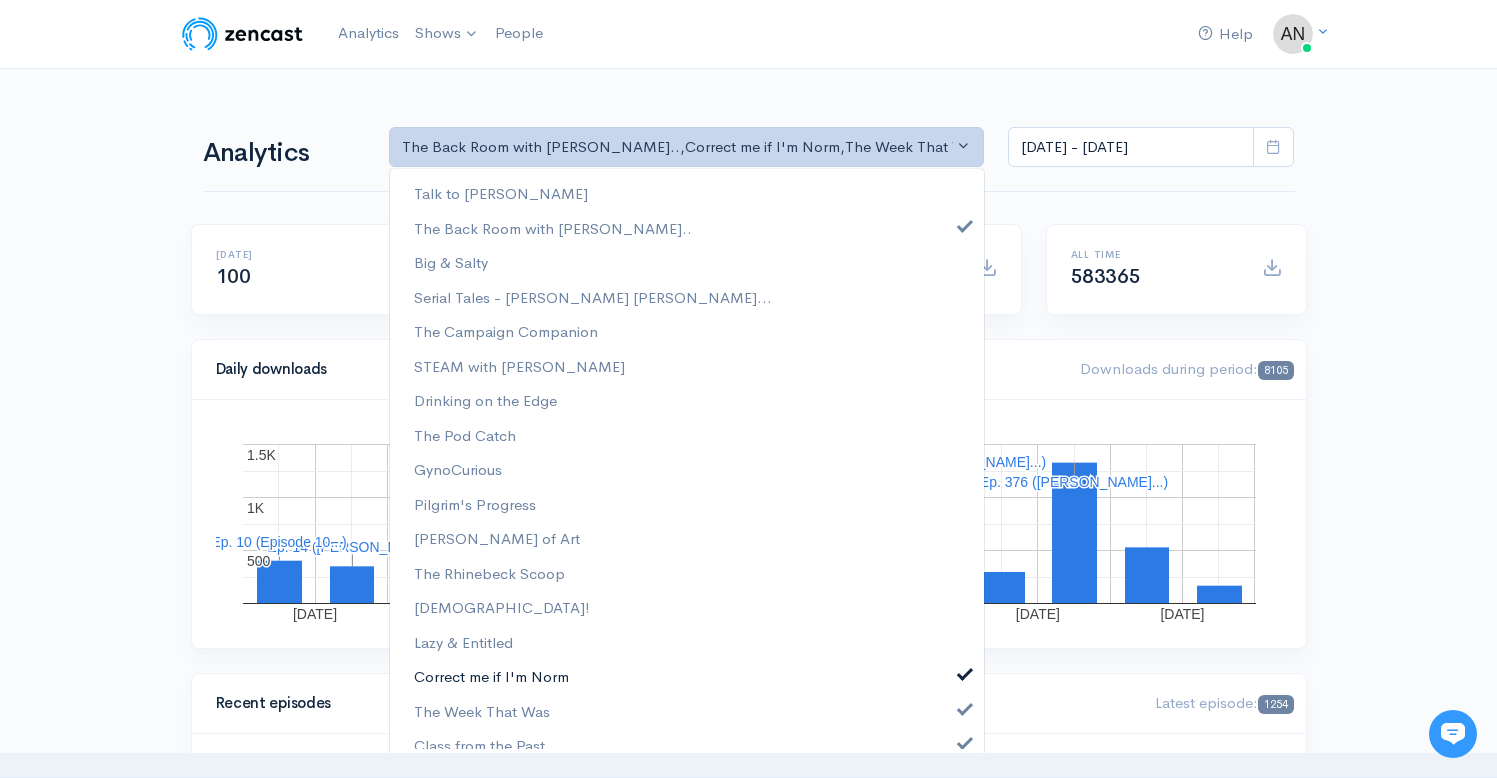 click at bounding box center [965, 671] 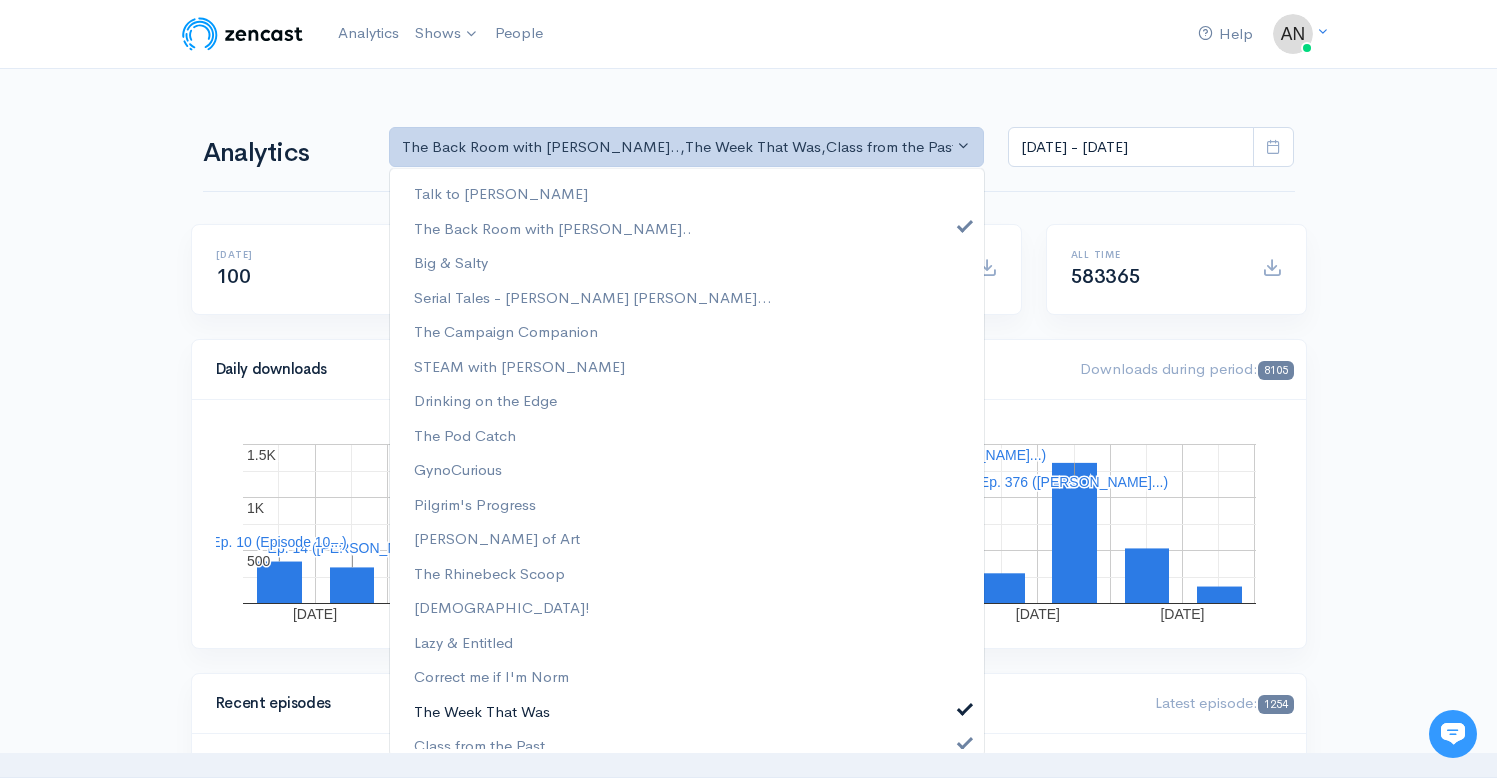 click at bounding box center [965, 706] 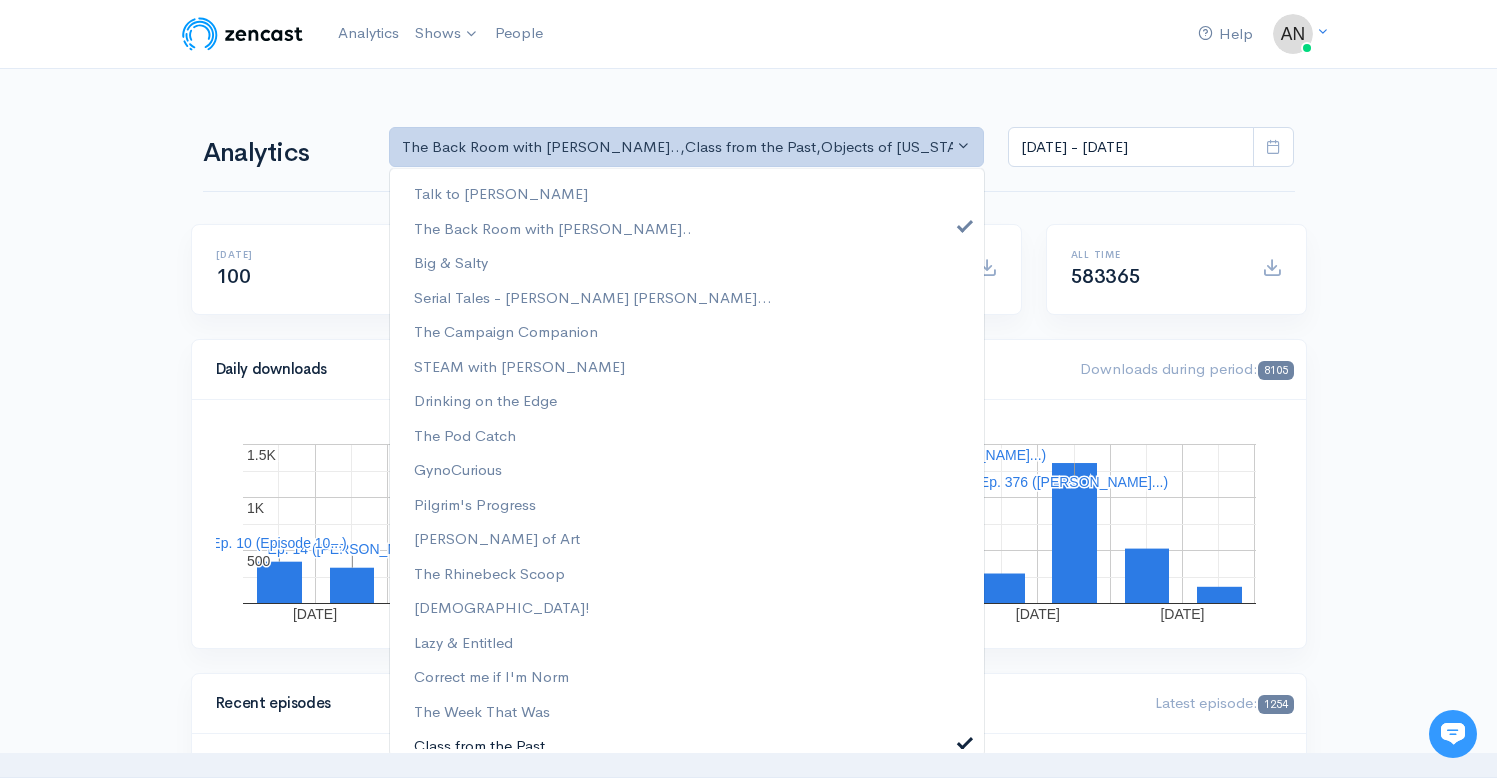 click at bounding box center (965, 740) 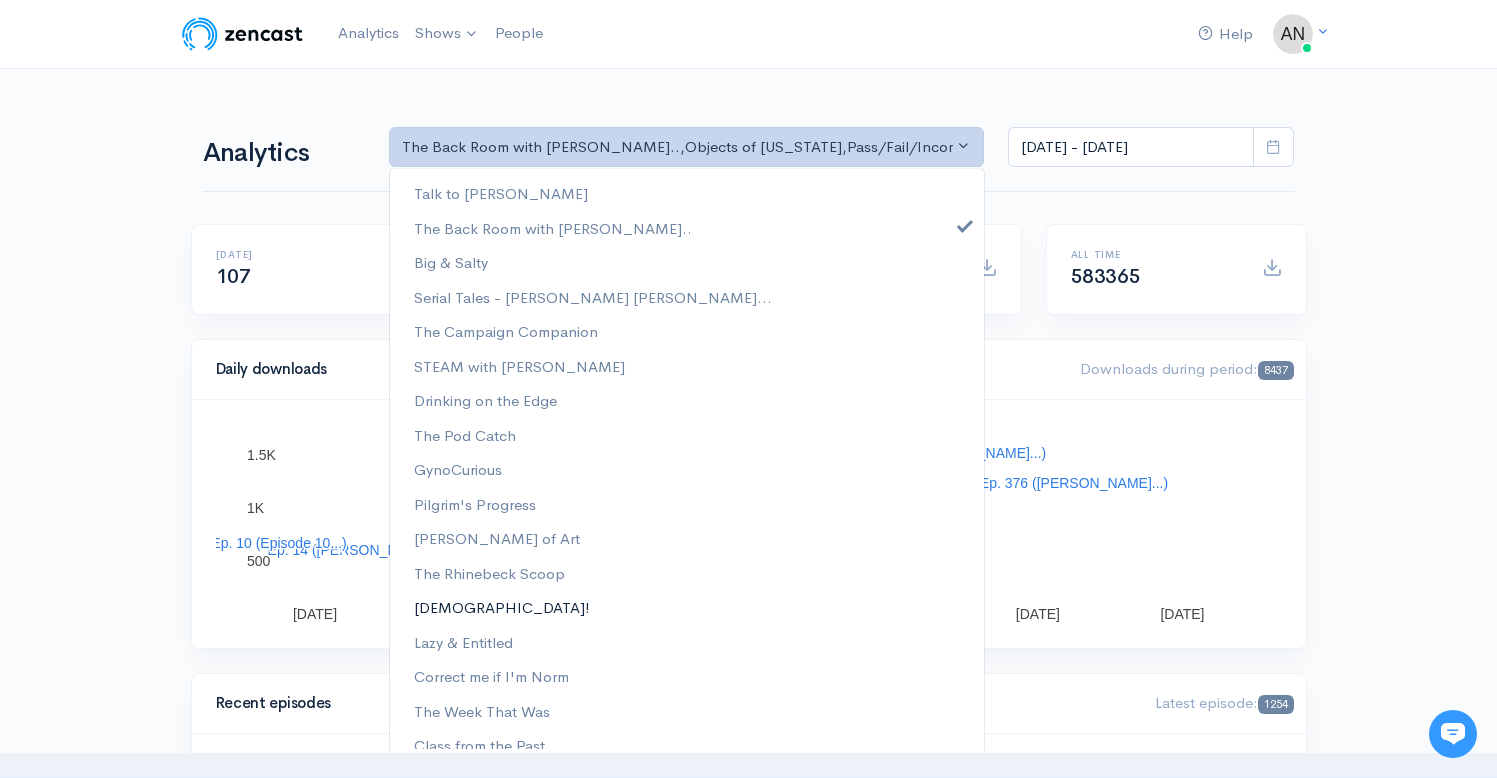 scroll, scrollTop: 256, scrollLeft: 0, axis: vertical 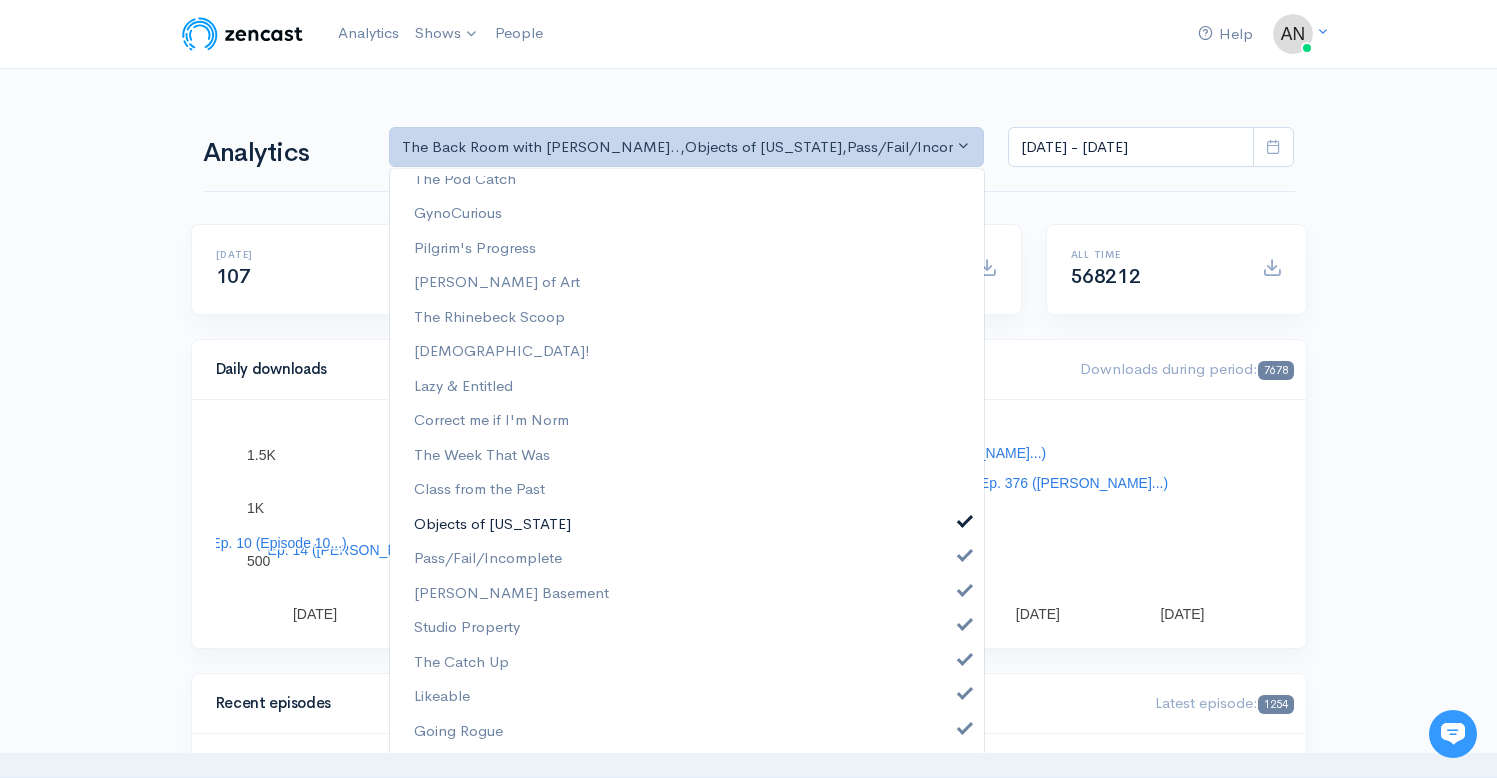 click at bounding box center [965, 519] 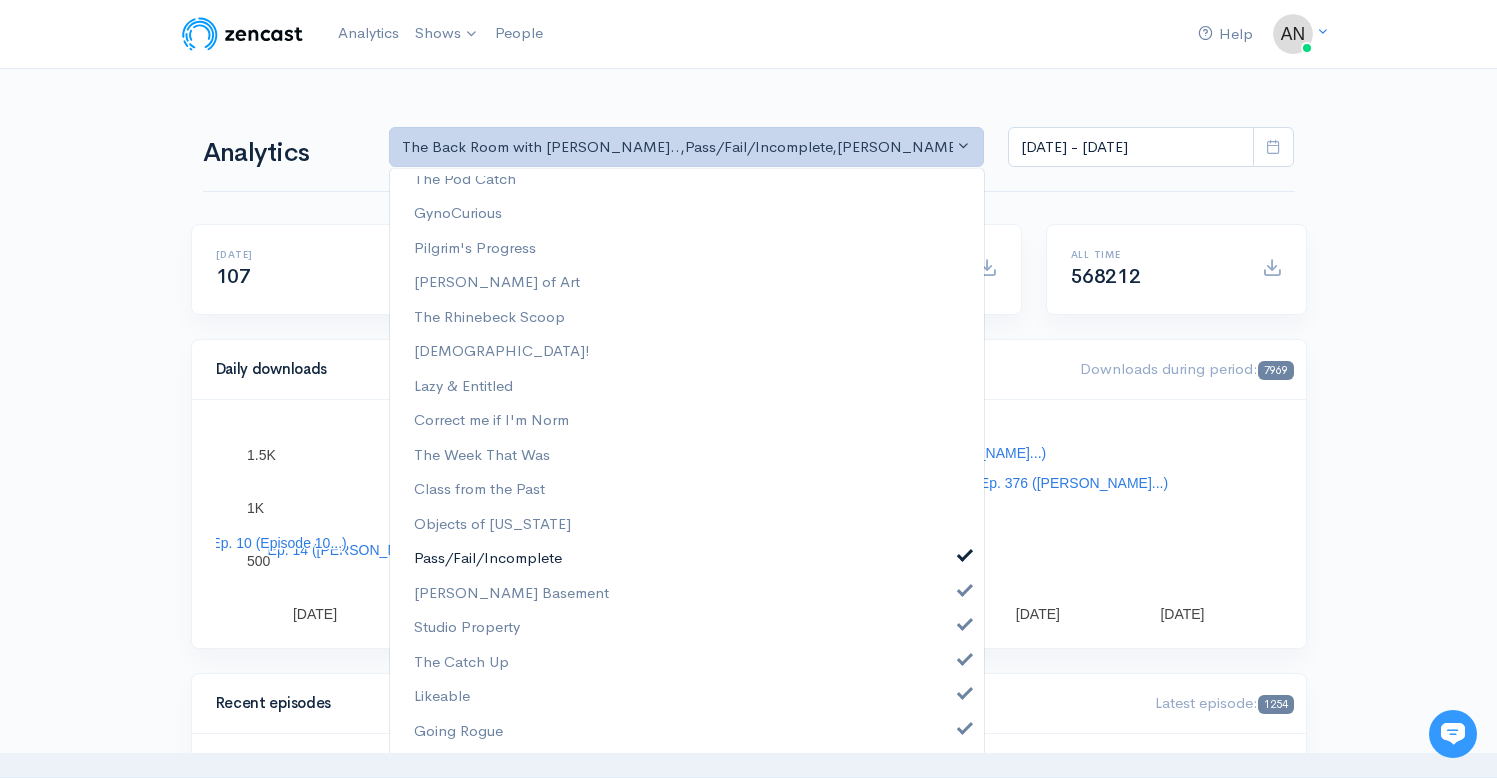 click on "Pass/Fail/Incomplete" at bounding box center (687, 558) 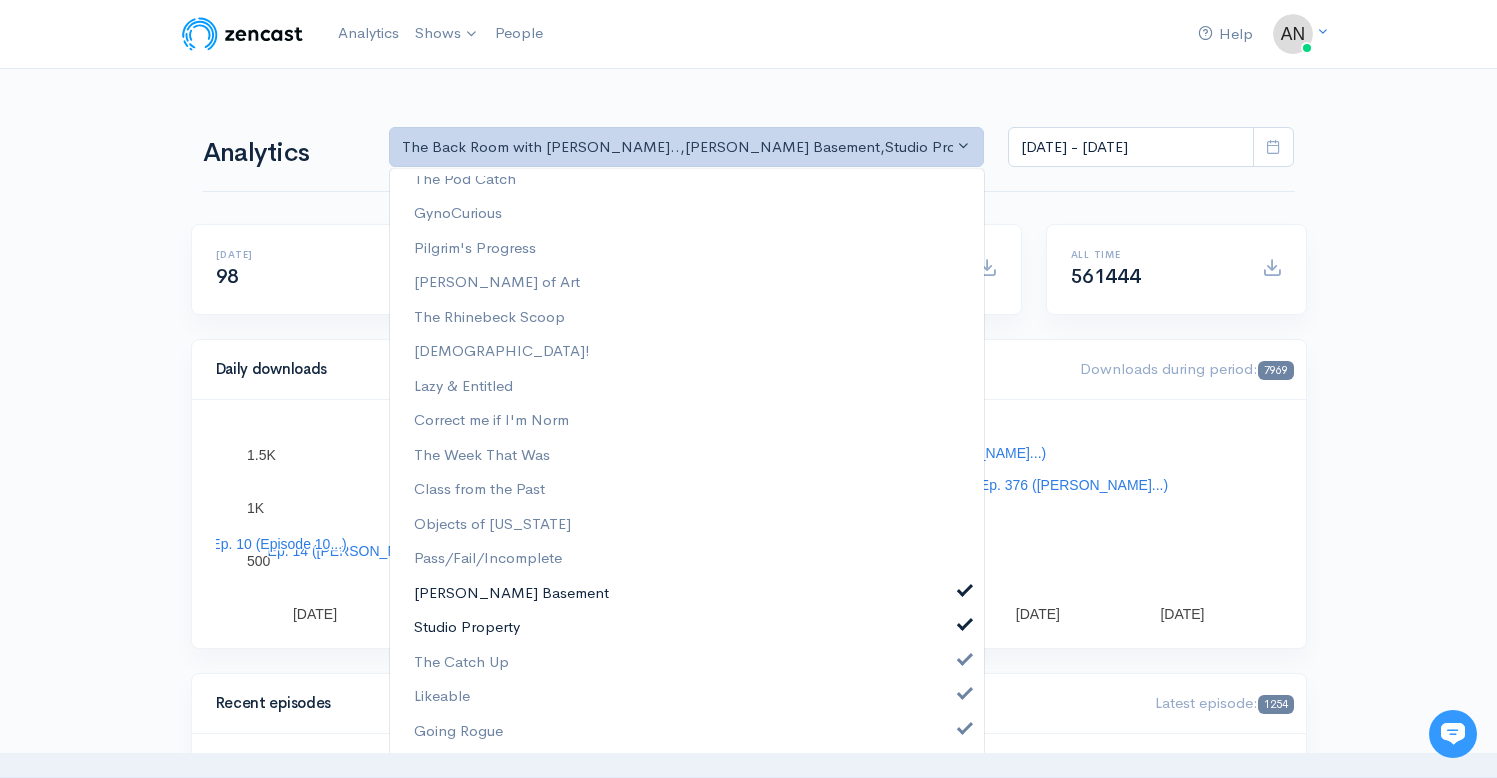 click on "[PERSON_NAME] Basement" at bounding box center [687, 593] 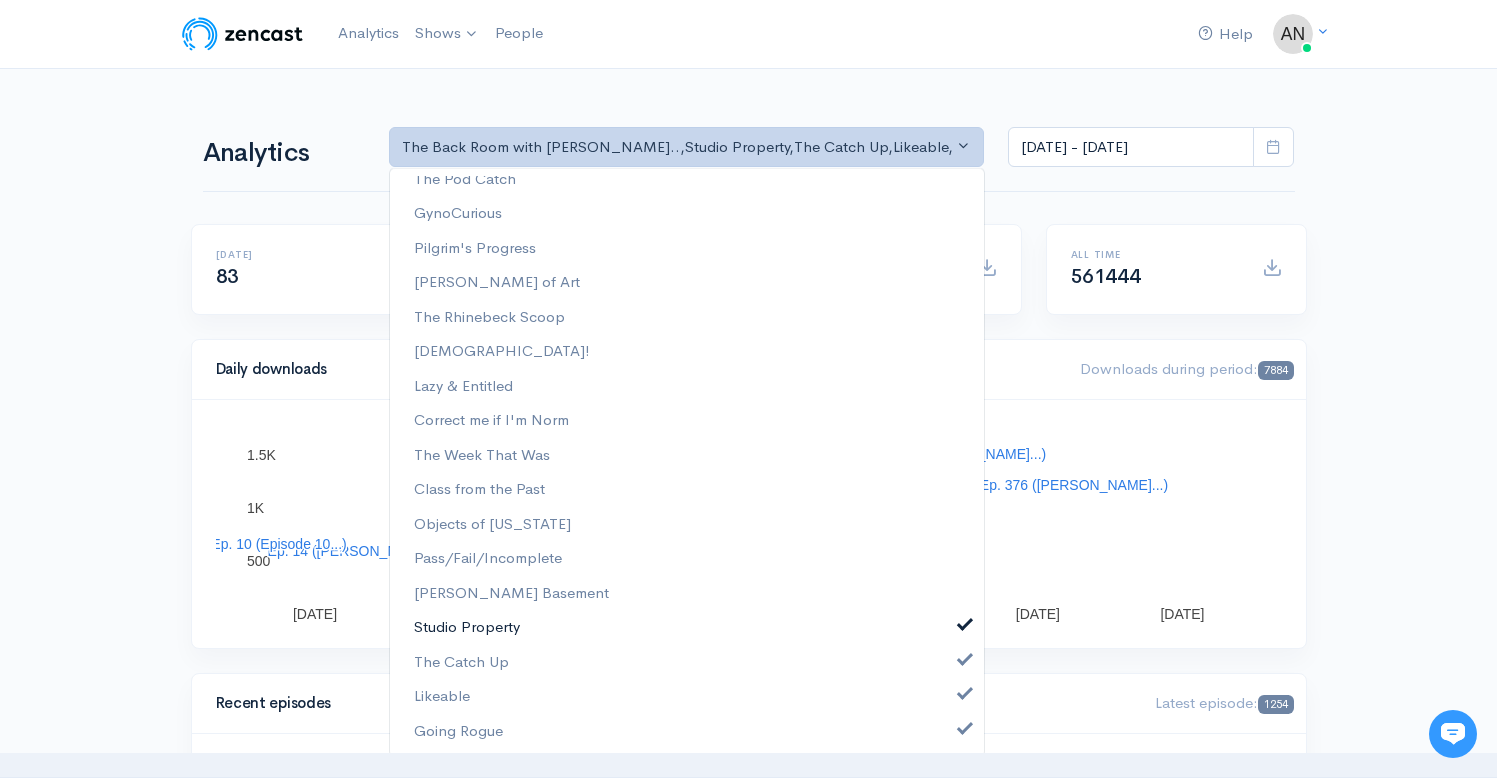 click at bounding box center [965, 622] 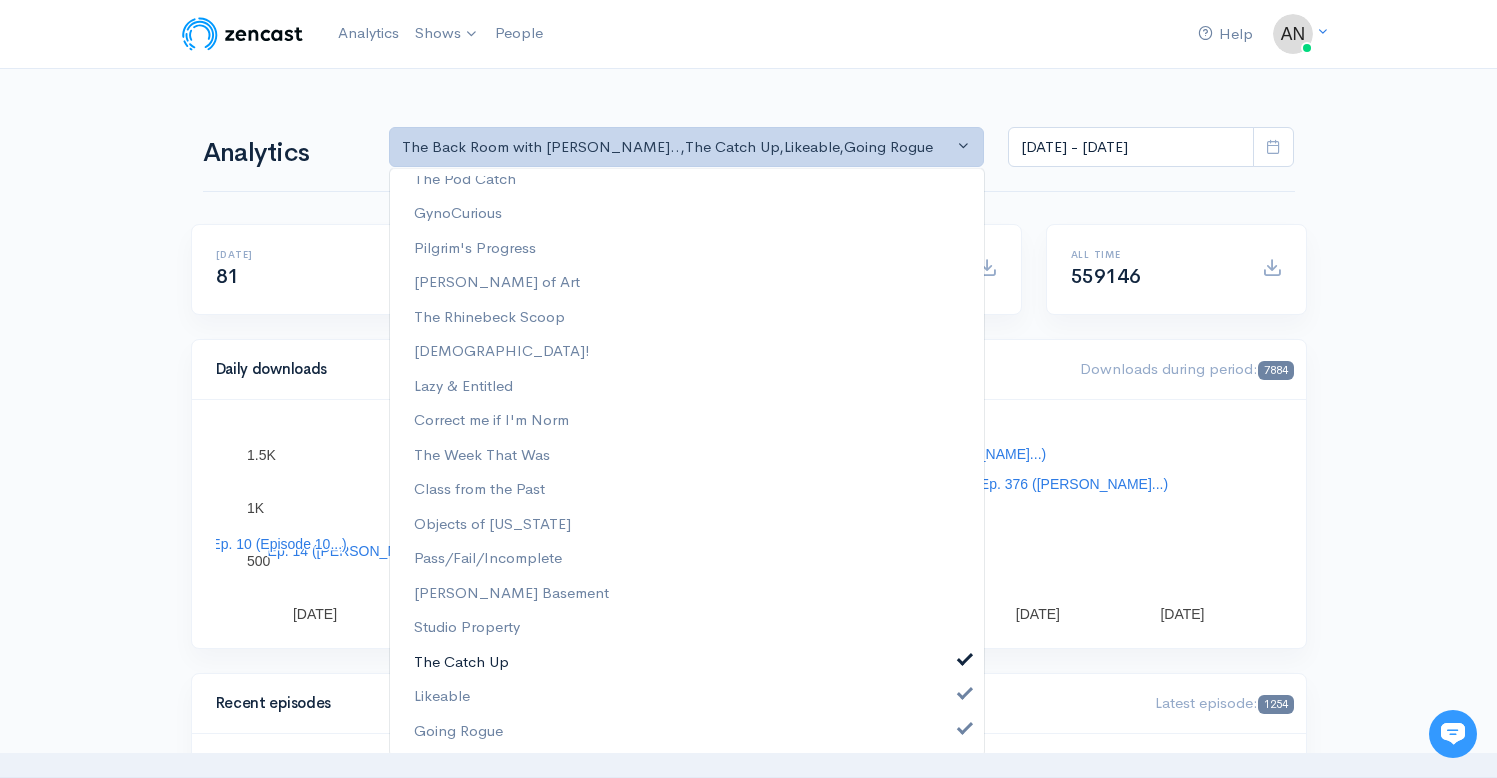 click on "The Catch Up" at bounding box center (687, 662) 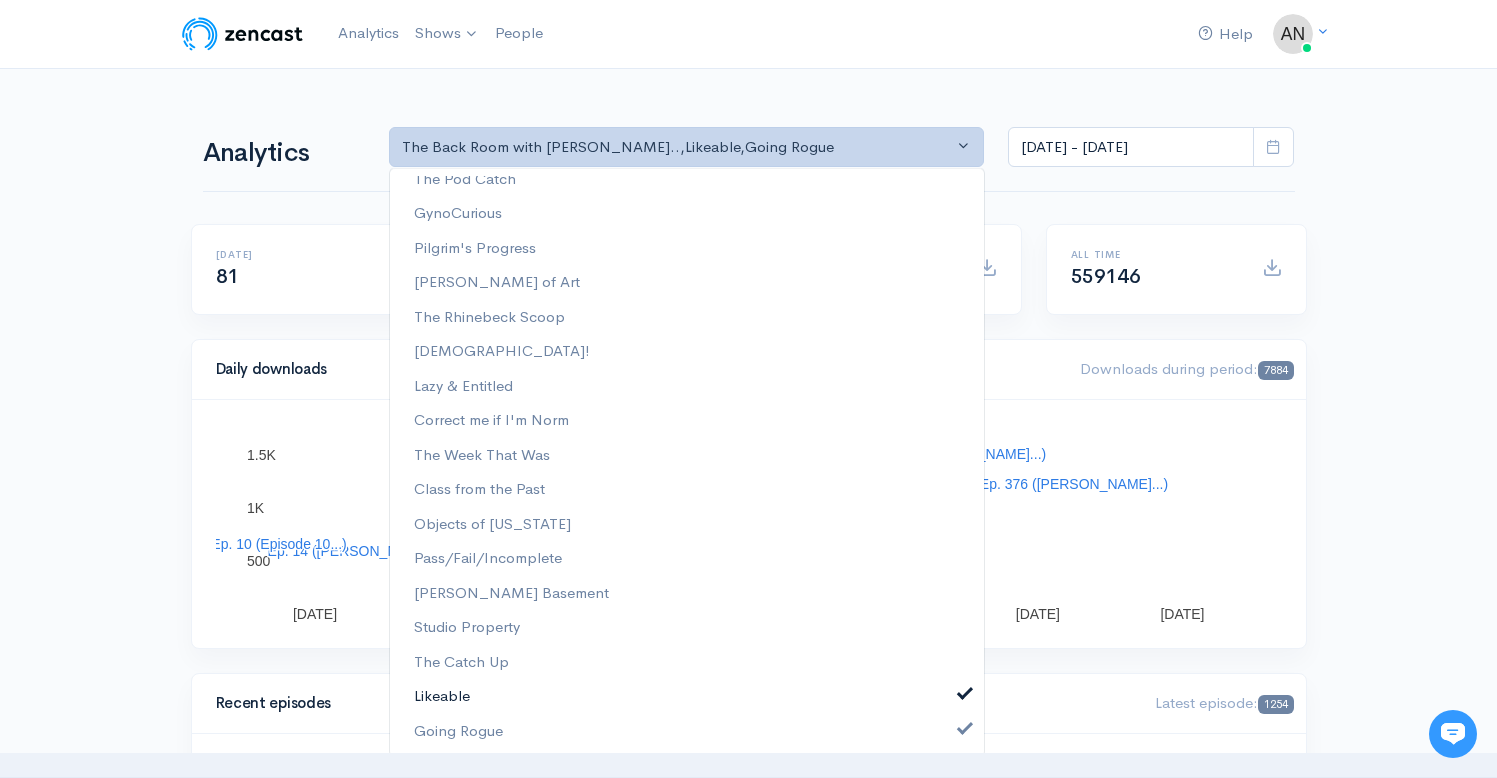 click on "Likeable" at bounding box center [687, 696] 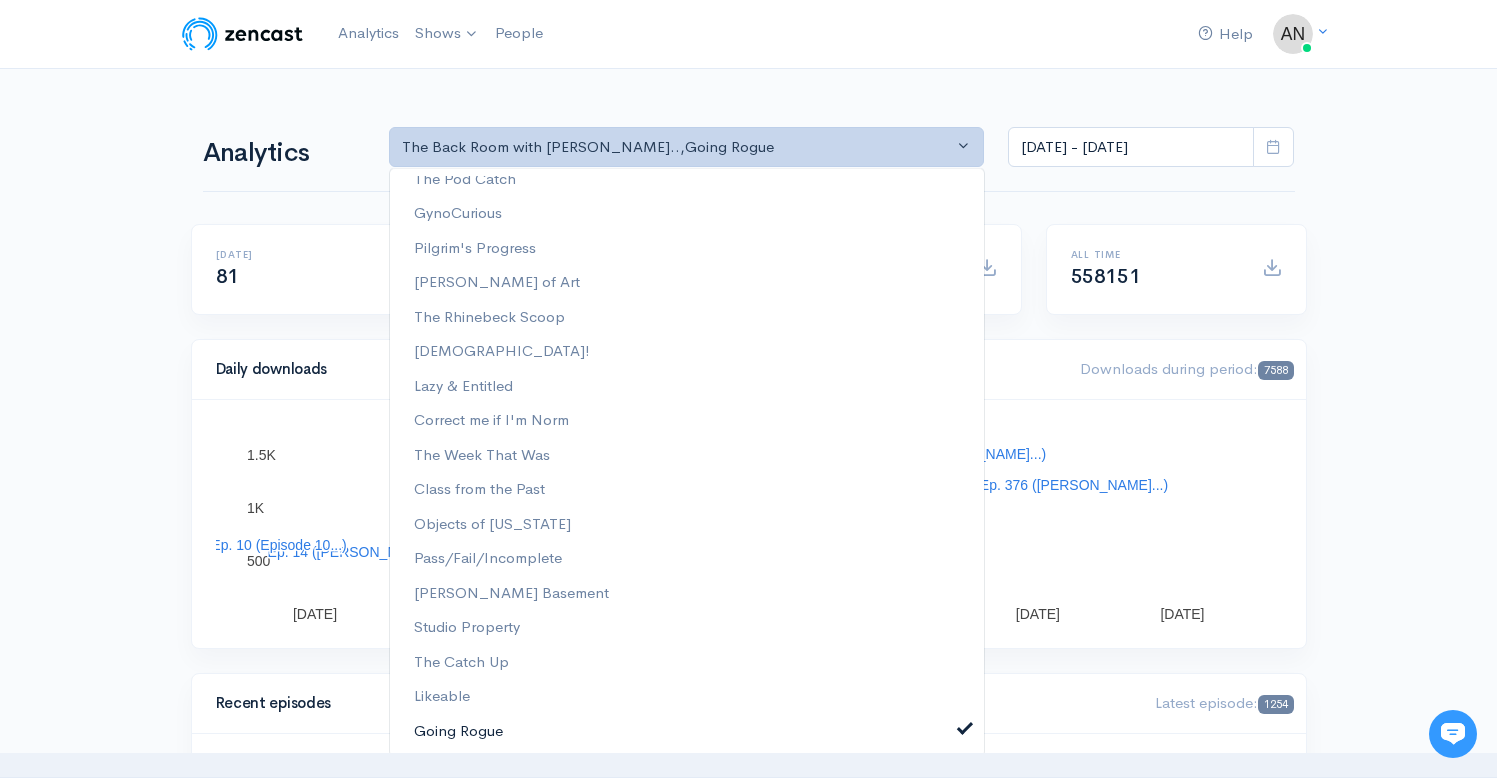click on "Going Rogue" at bounding box center [687, 731] 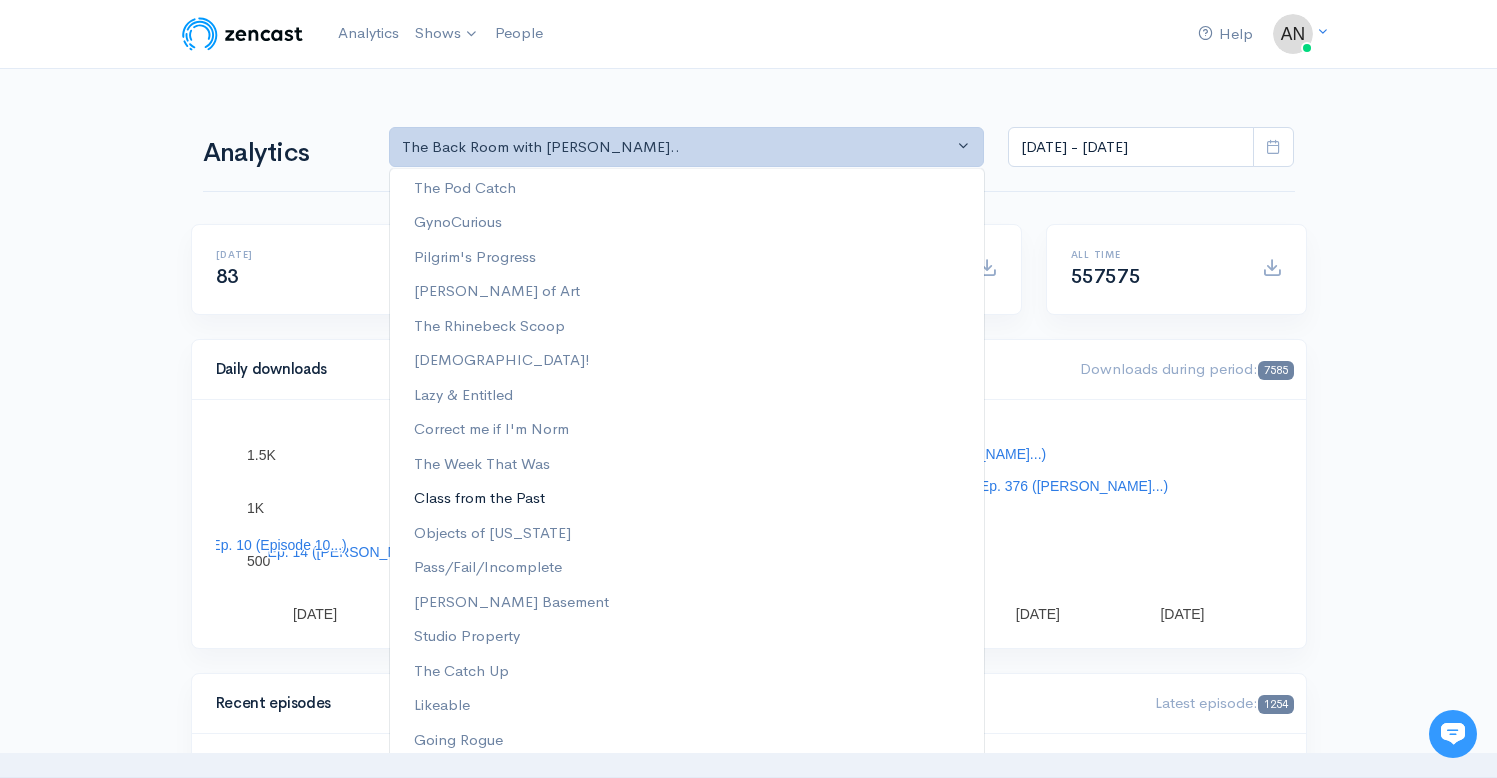 scroll, scrollTop: 122, scrollLeft: 0, axis: vertical 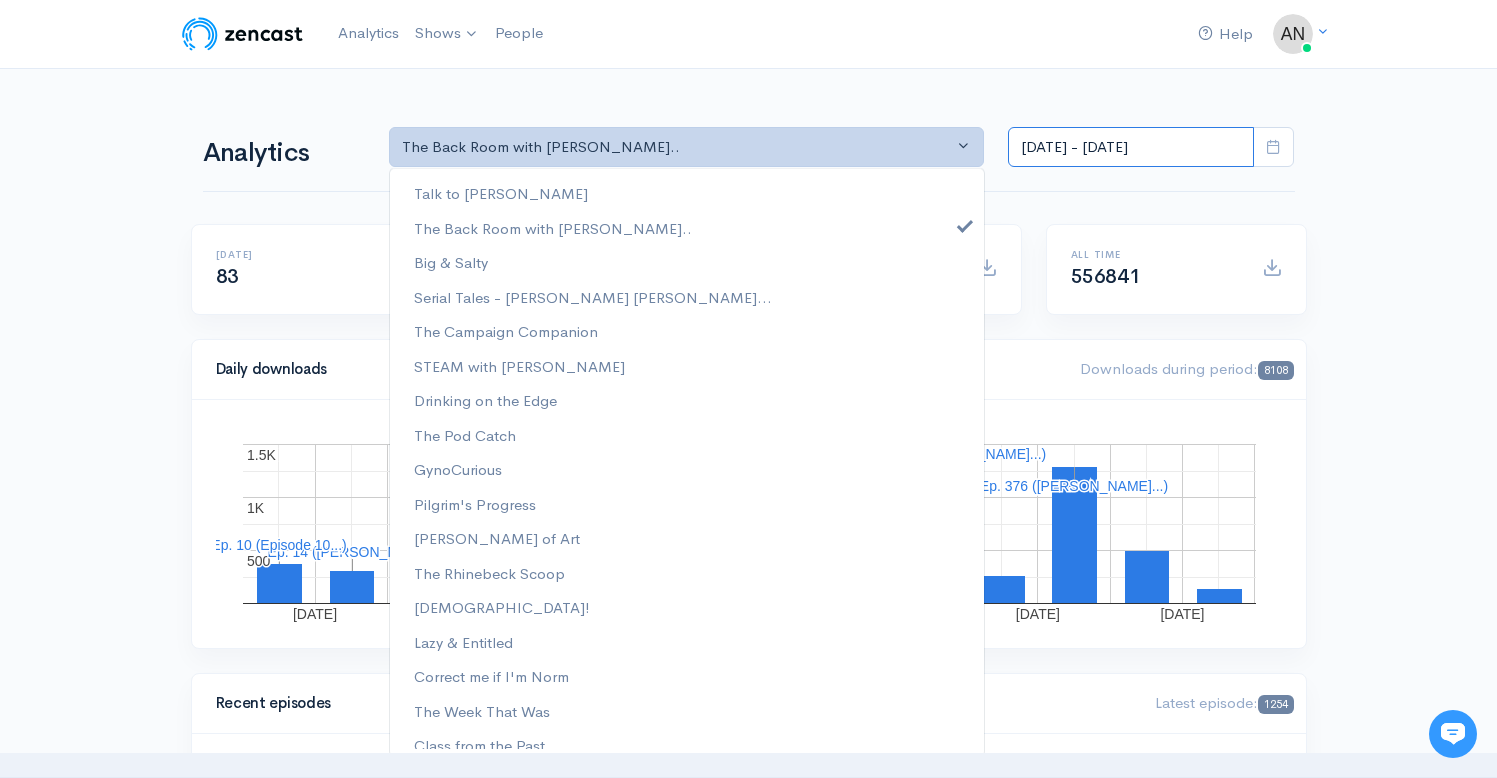 click on "[DATE] - [DATE]" at bounding box center [1131, 147] 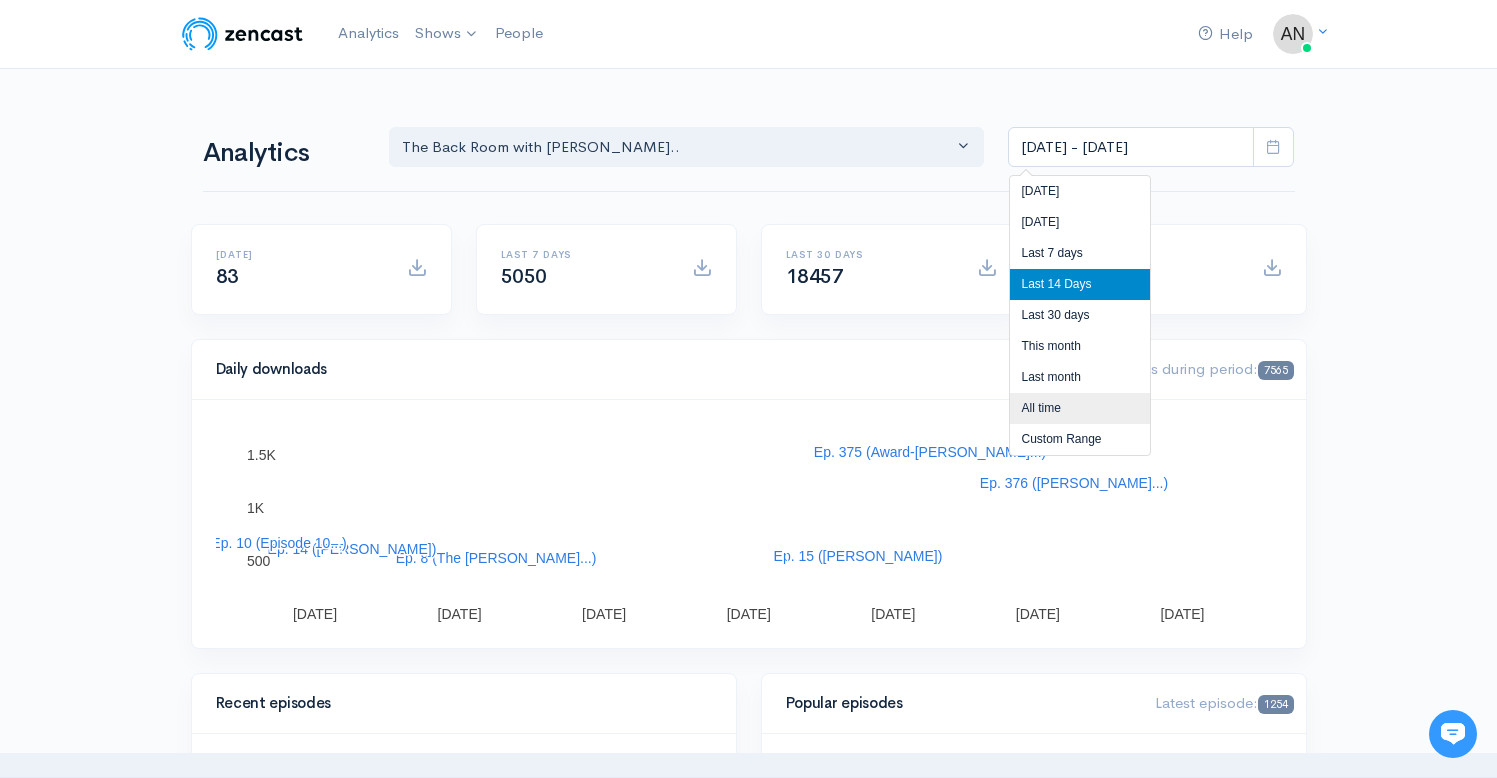 click on "All time" at bounding box center [1080, 408] 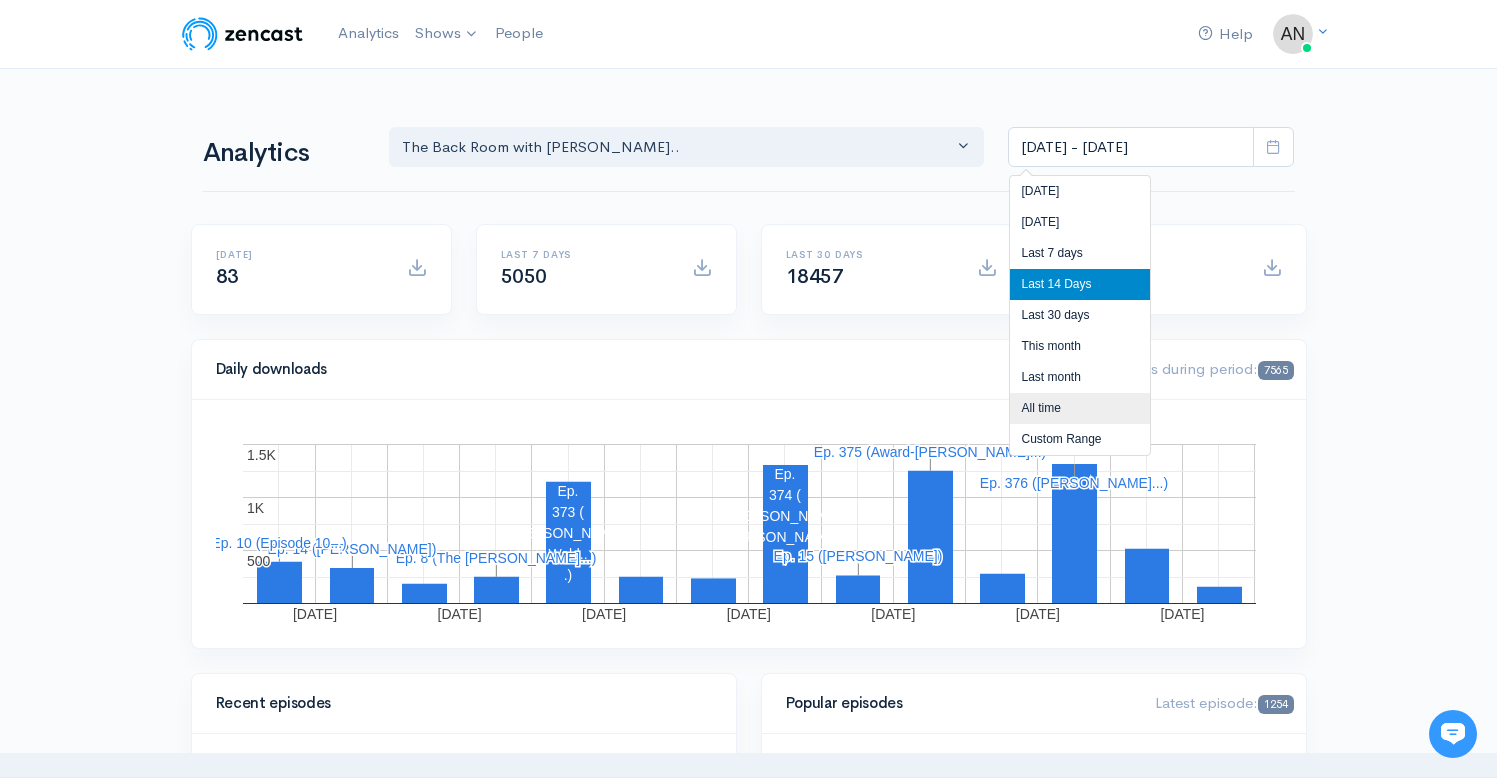 type on "[DATE] - [DATE]" 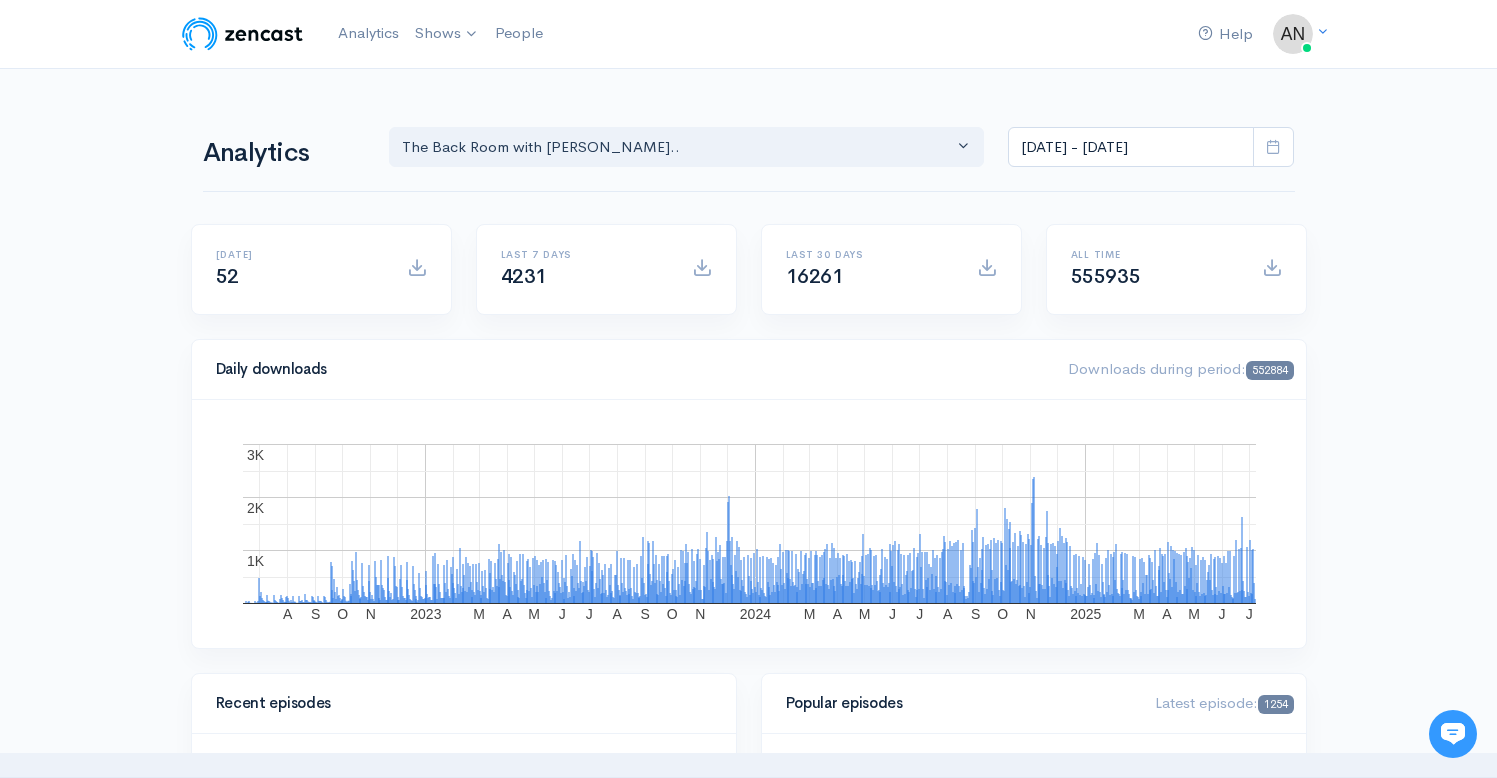 scroll, scrollTop: 662, scrollLeft: 0, axis: vertical 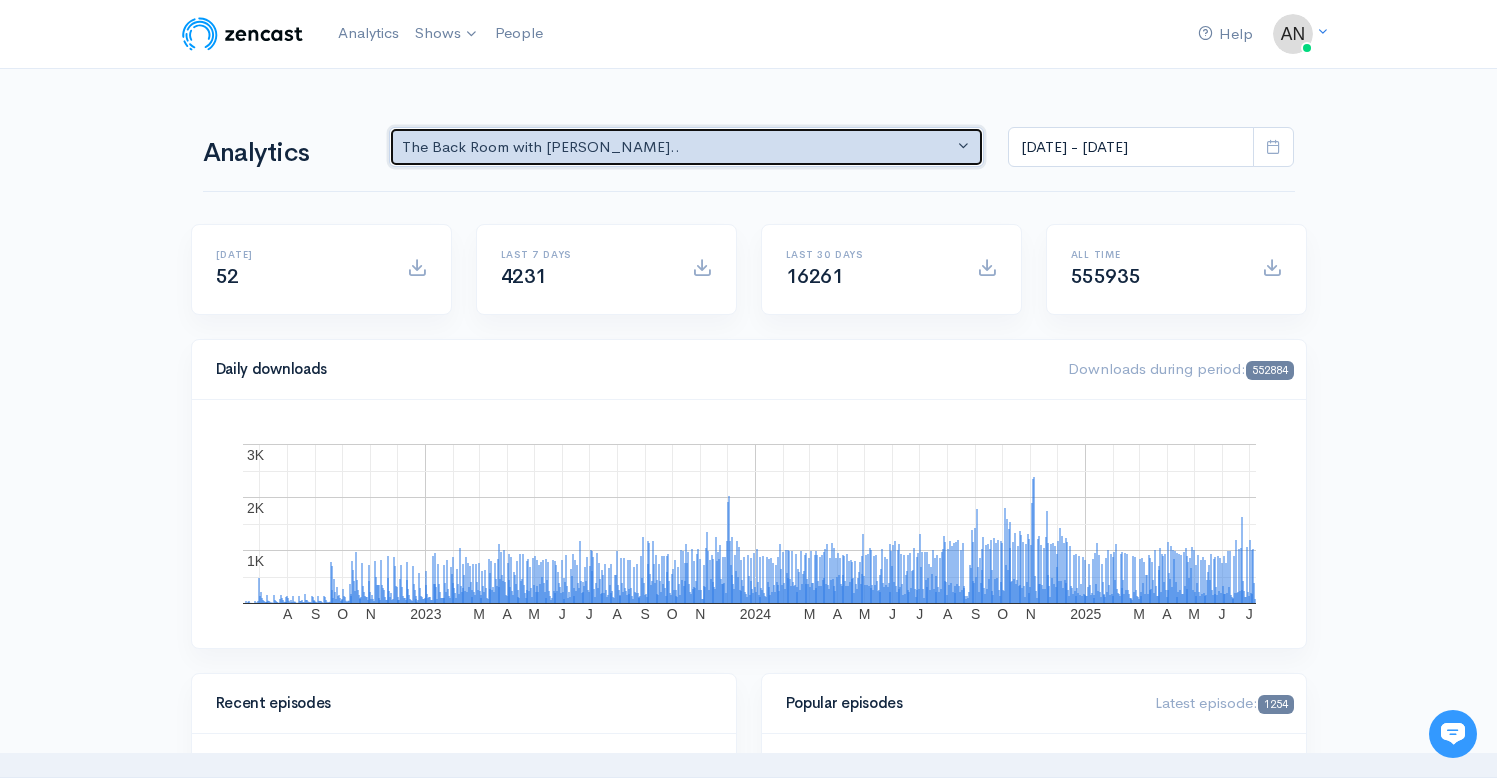 click on "The Back Room with [PERSON_NAME].." at bounding box center [678, 147] 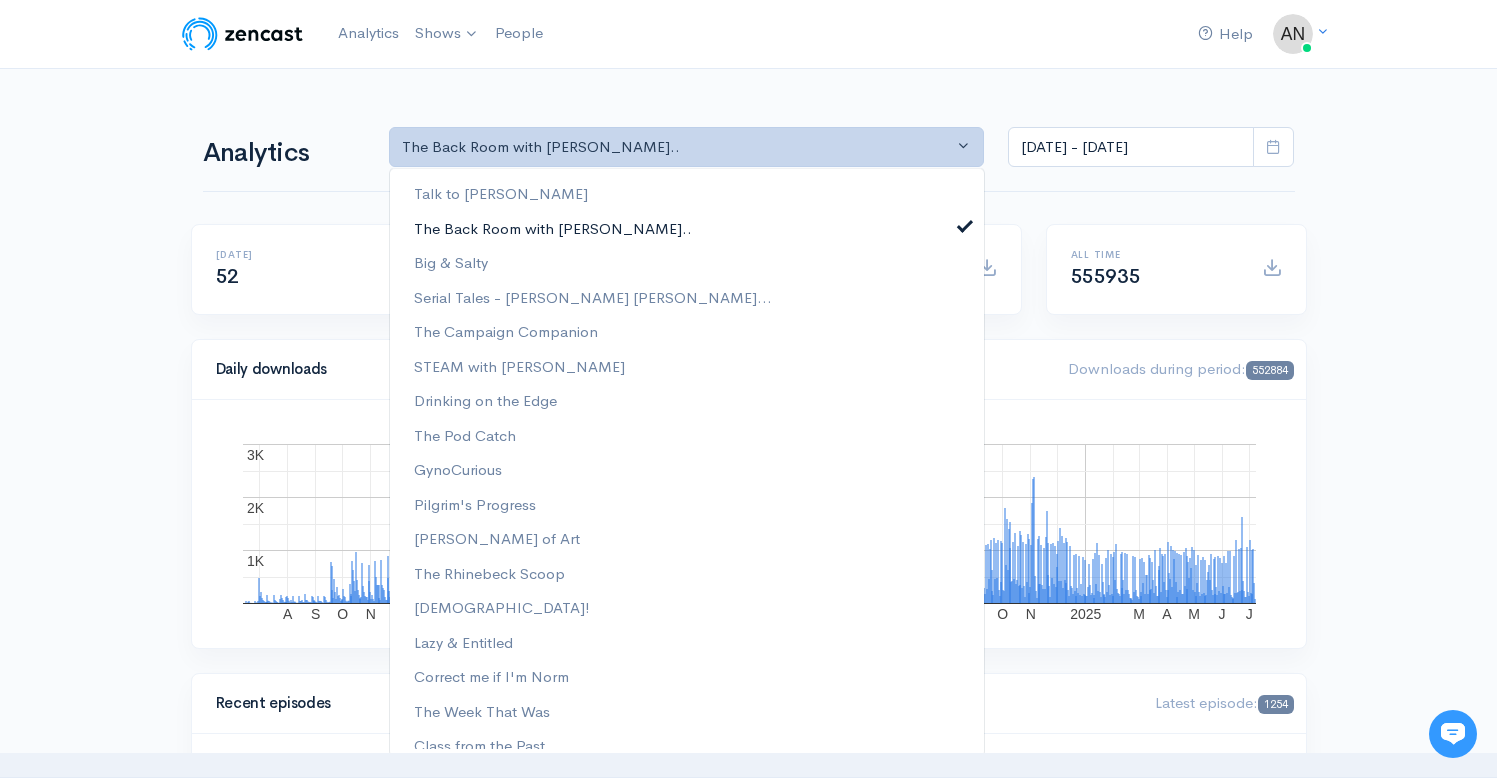 click at bounding box center [965, 223] 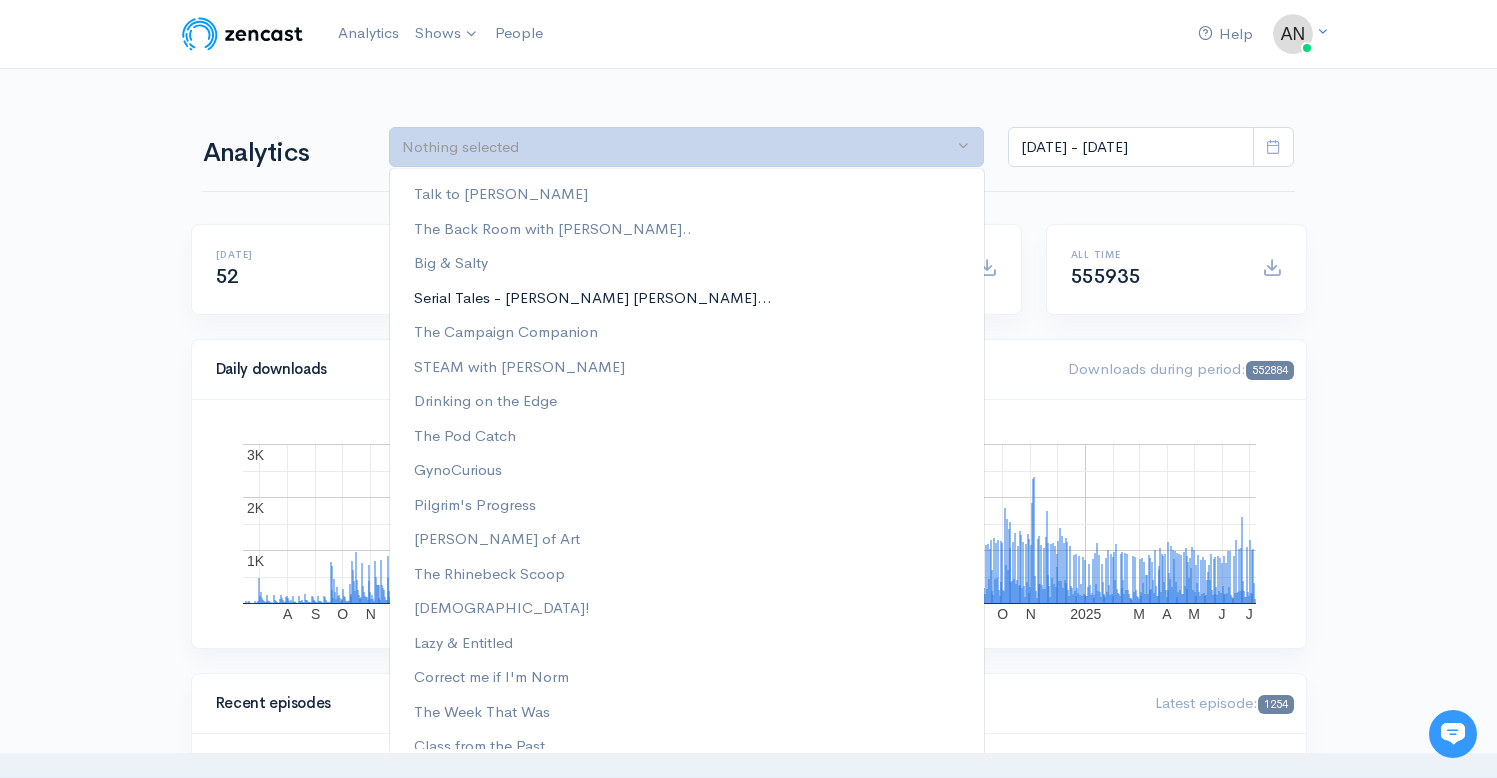scroll, scrollTop: 0, scrollLeft: 0, axis: both 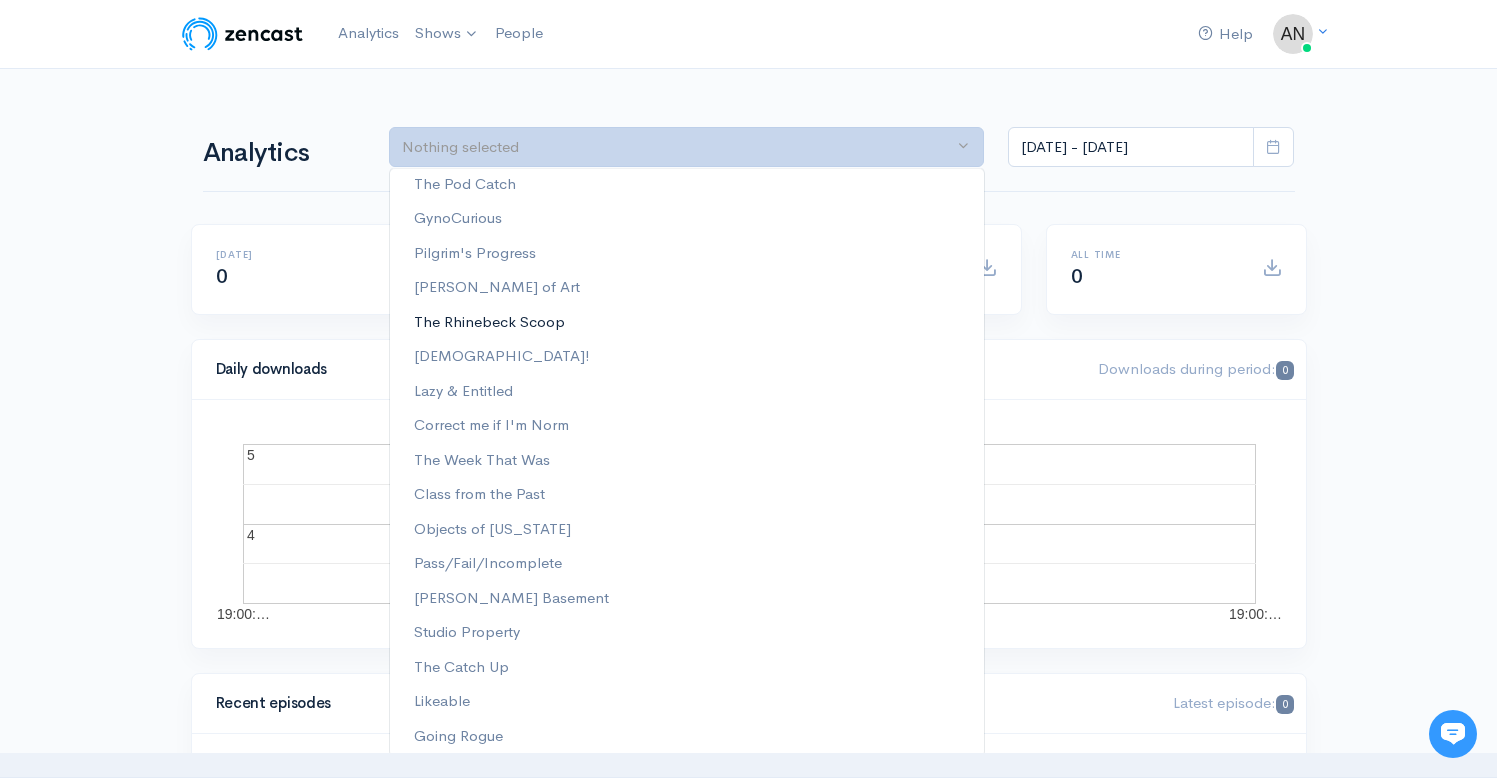 click on "The Rhinebeck Scoop" at bounding box center [687, 322] 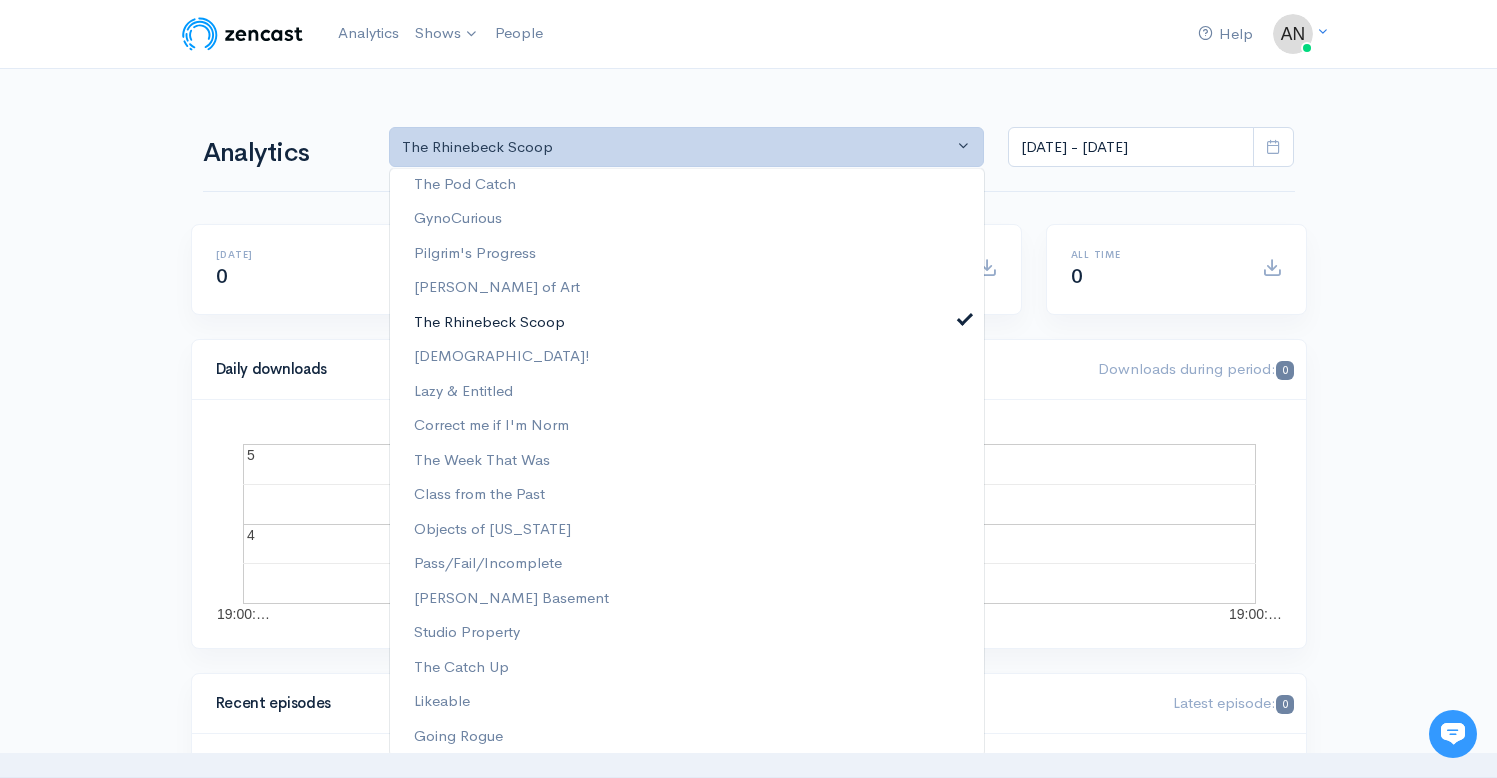 scroll, scrollTop: 259, scrollLeft: 0, axis: vertical 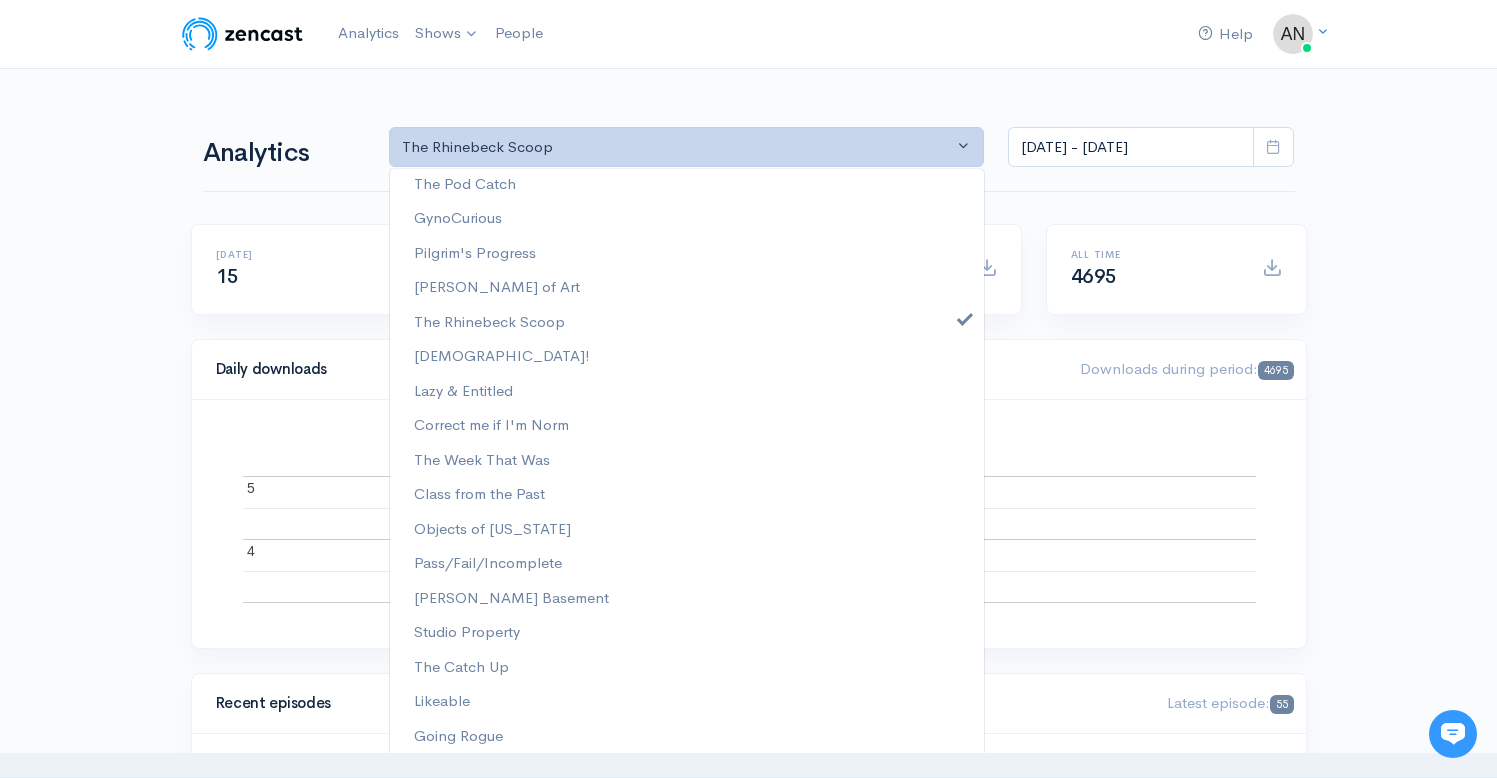 click on "Help
Notifications
View all
Your profile   Team settings     Radio Free Rhinecliff   Current     Logout
Analytics
Shows
The Back Room with [PERSON_NAME]
The Week That Was
Going Rogue
GynoCurious
Likeable
The Catch Up
The Rhinebeck Scoop
Correct me if I'm Norm
[PERSON_NAME] of Art
Drinking on the Edge
Lazy & Entitled
[PERSON_NAME] Basement" at bounding box center (748, 1417) 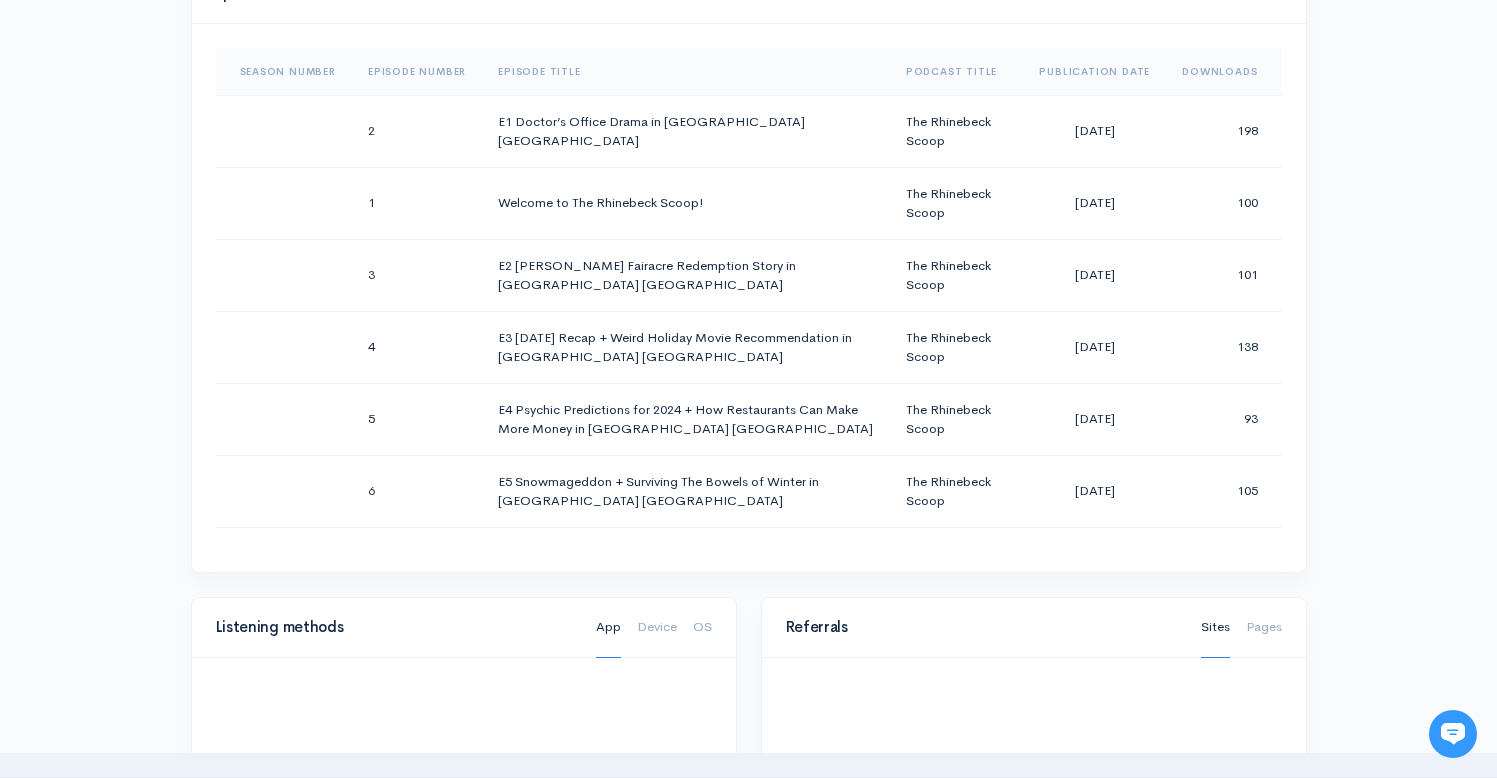 scroll, scrollTop: 1139, scrollLeft: 0, axis: vertical 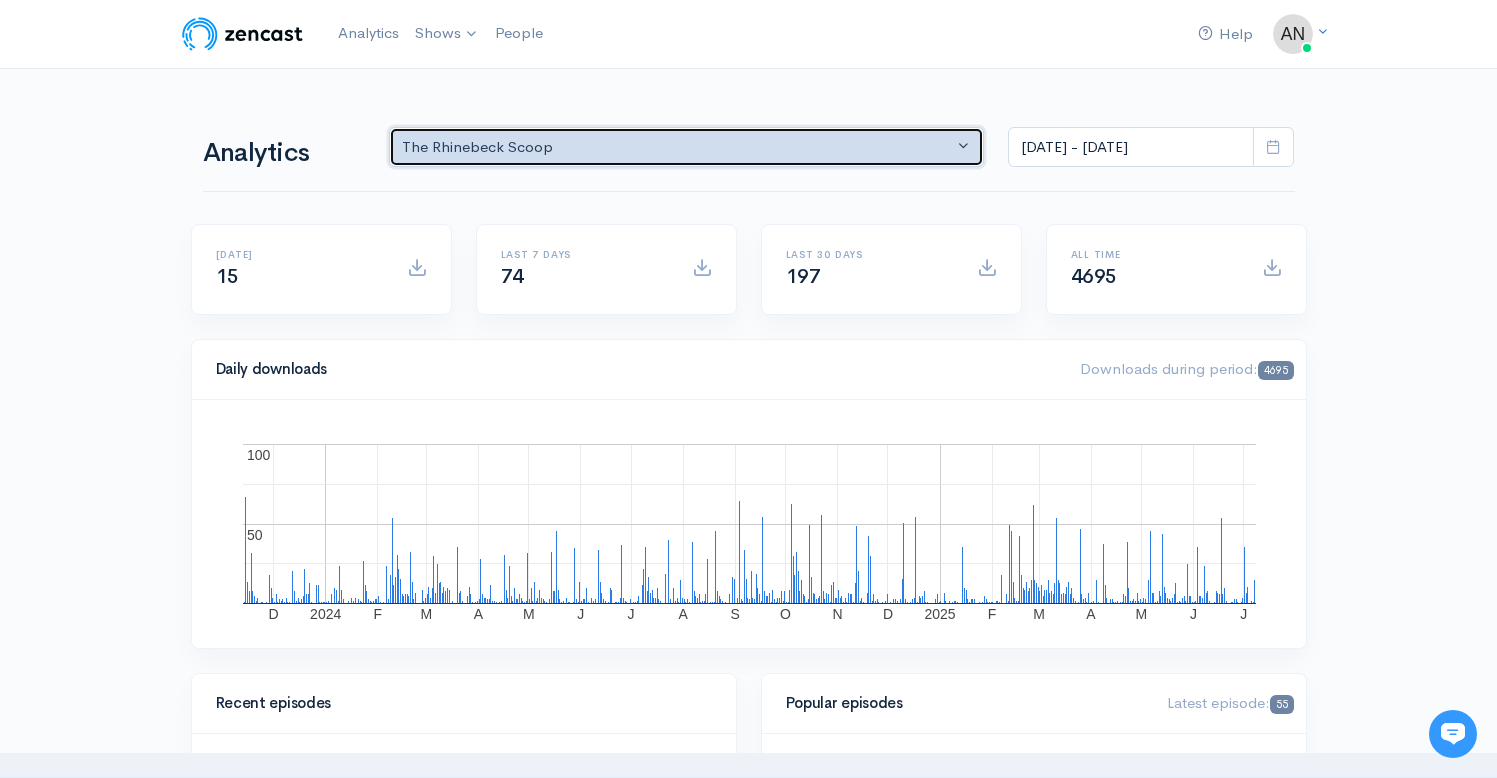click on "The Rhinebeck Scoop" at bounding box center [678, 147] 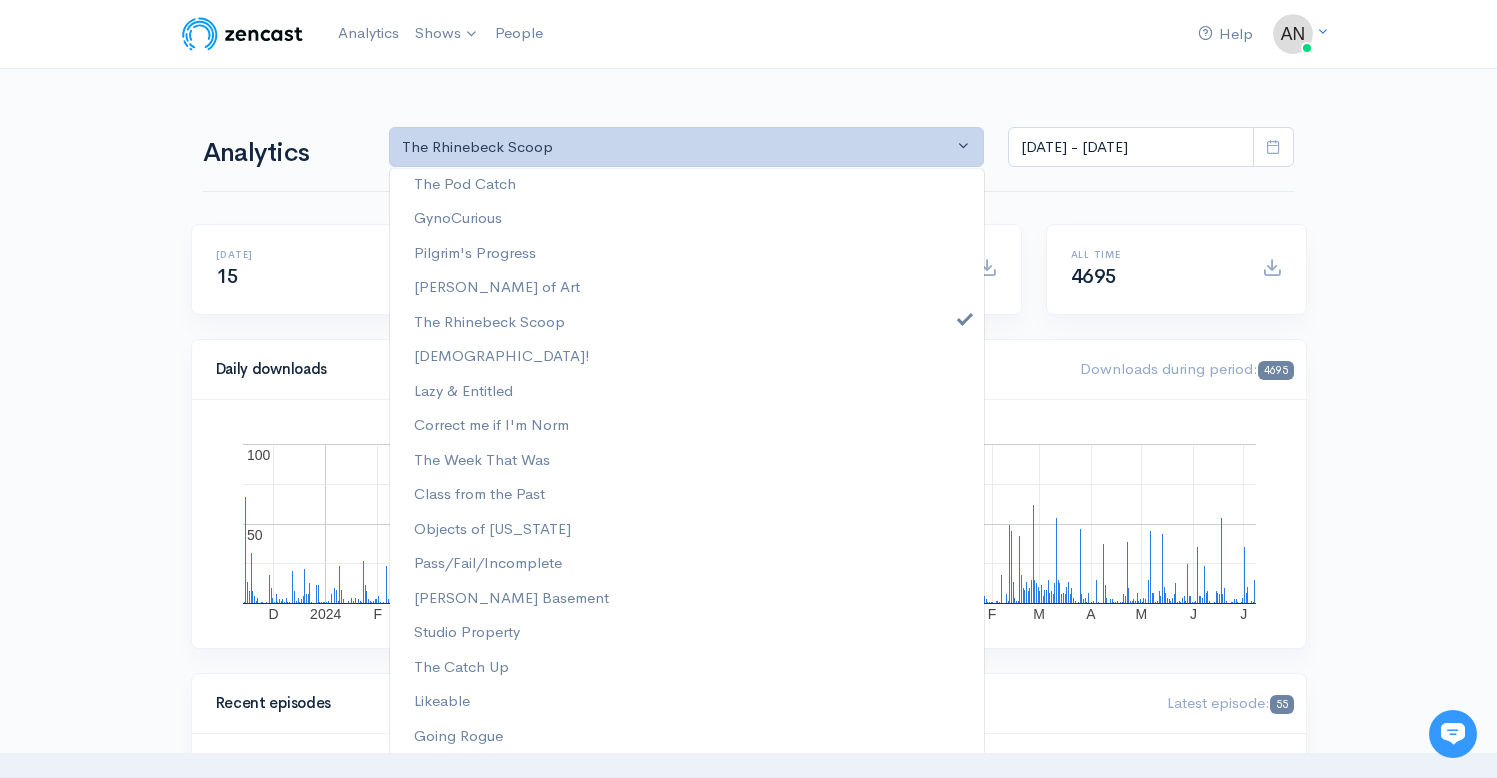 scroll, scrollTop: 0, scrollLeft: 0, axis: both 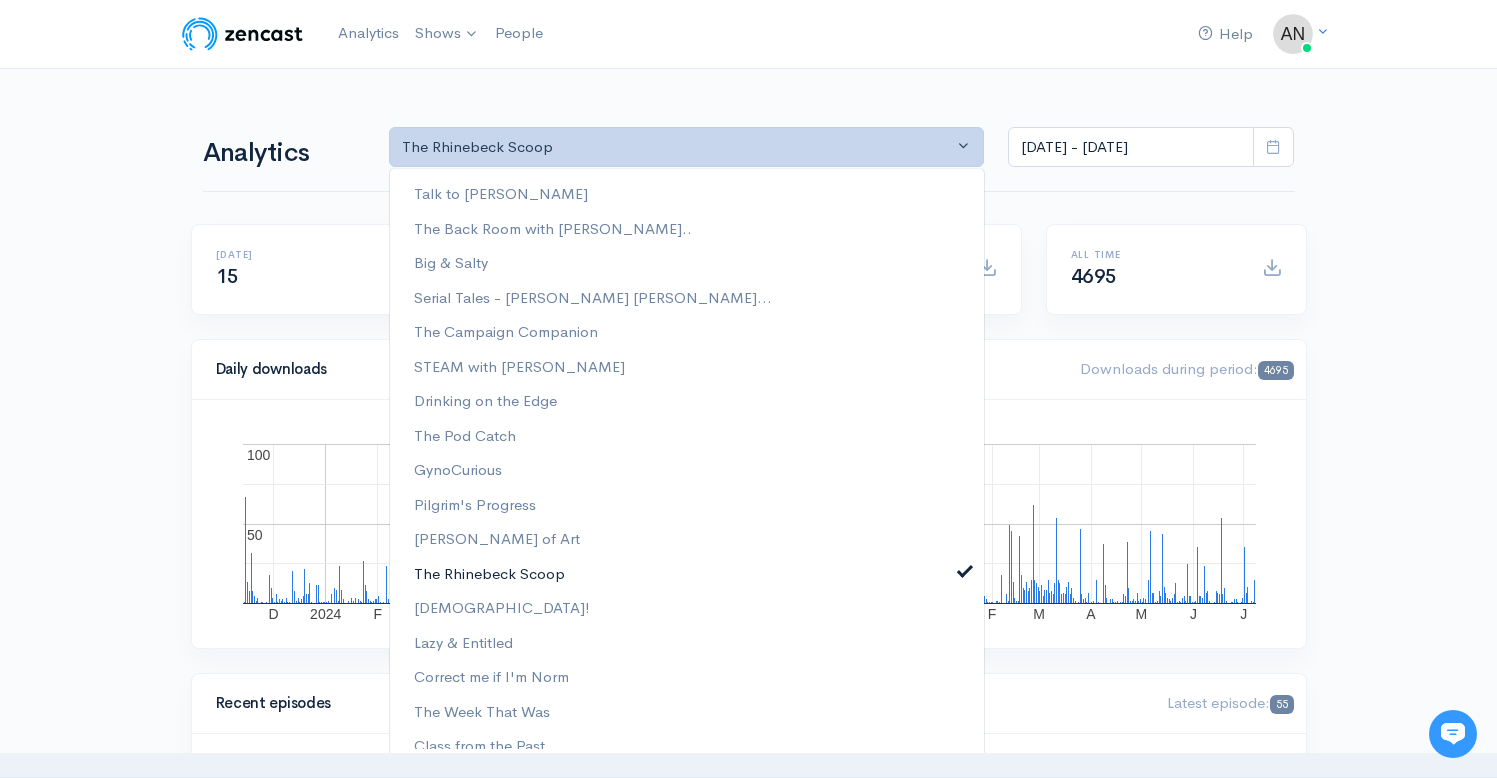 click at bounding box center (965, 568) 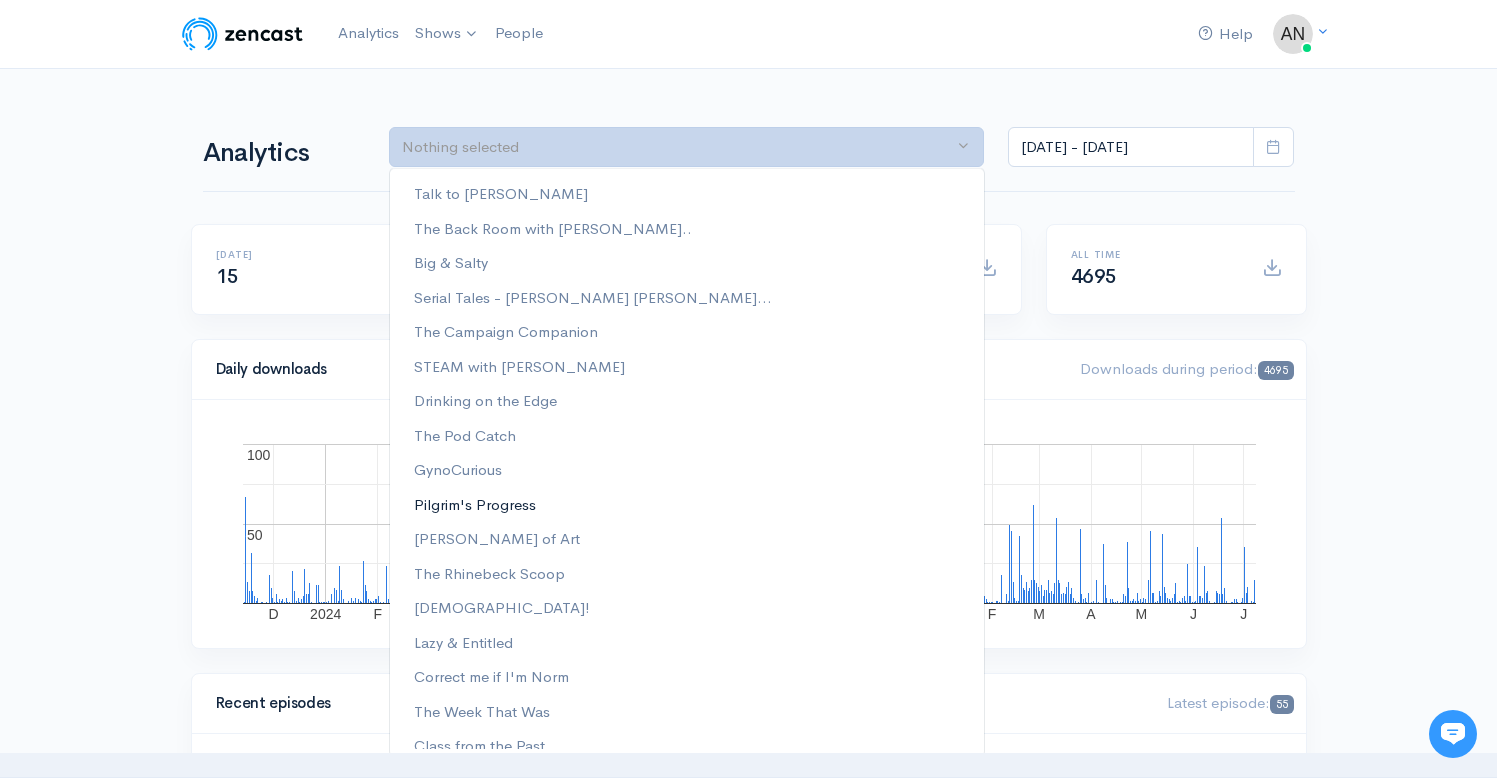 scroll, scrollTop: 0, scrollLeft: 0, axis: both 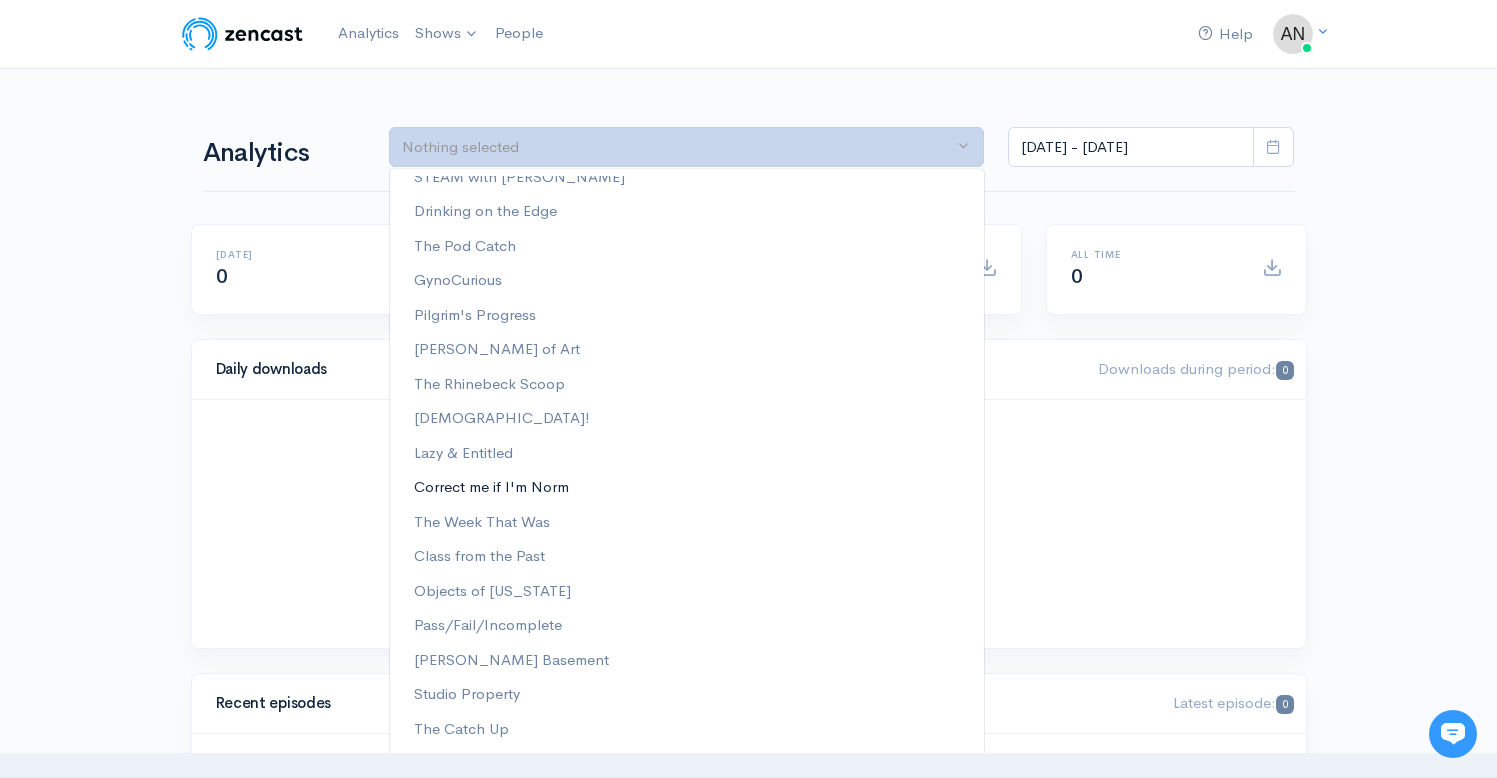 click on "Correct me if I'm Norm" at bounding box center (491, 487) 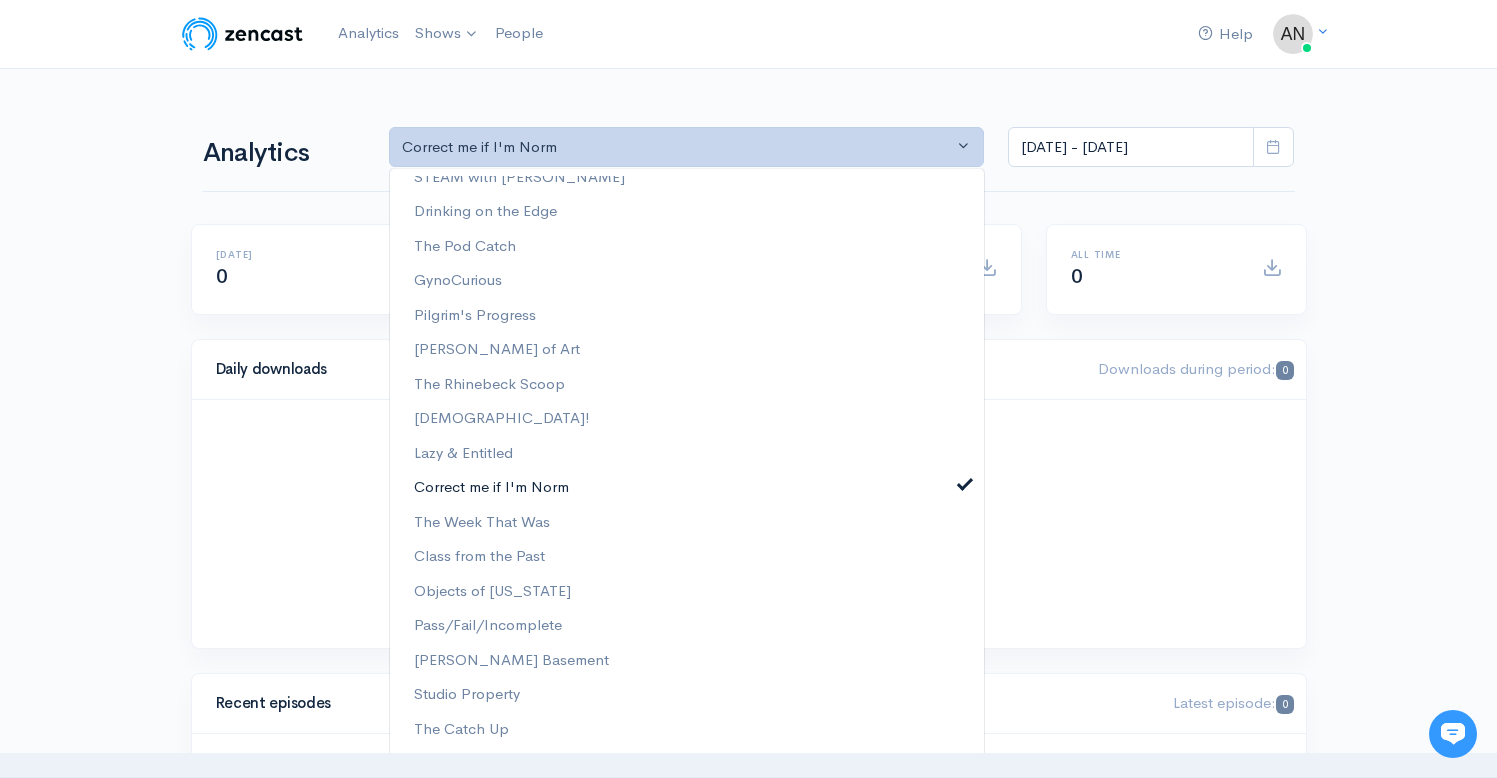 scroll, scrollTop: 312, scrollLeft: 0, axis: vertical 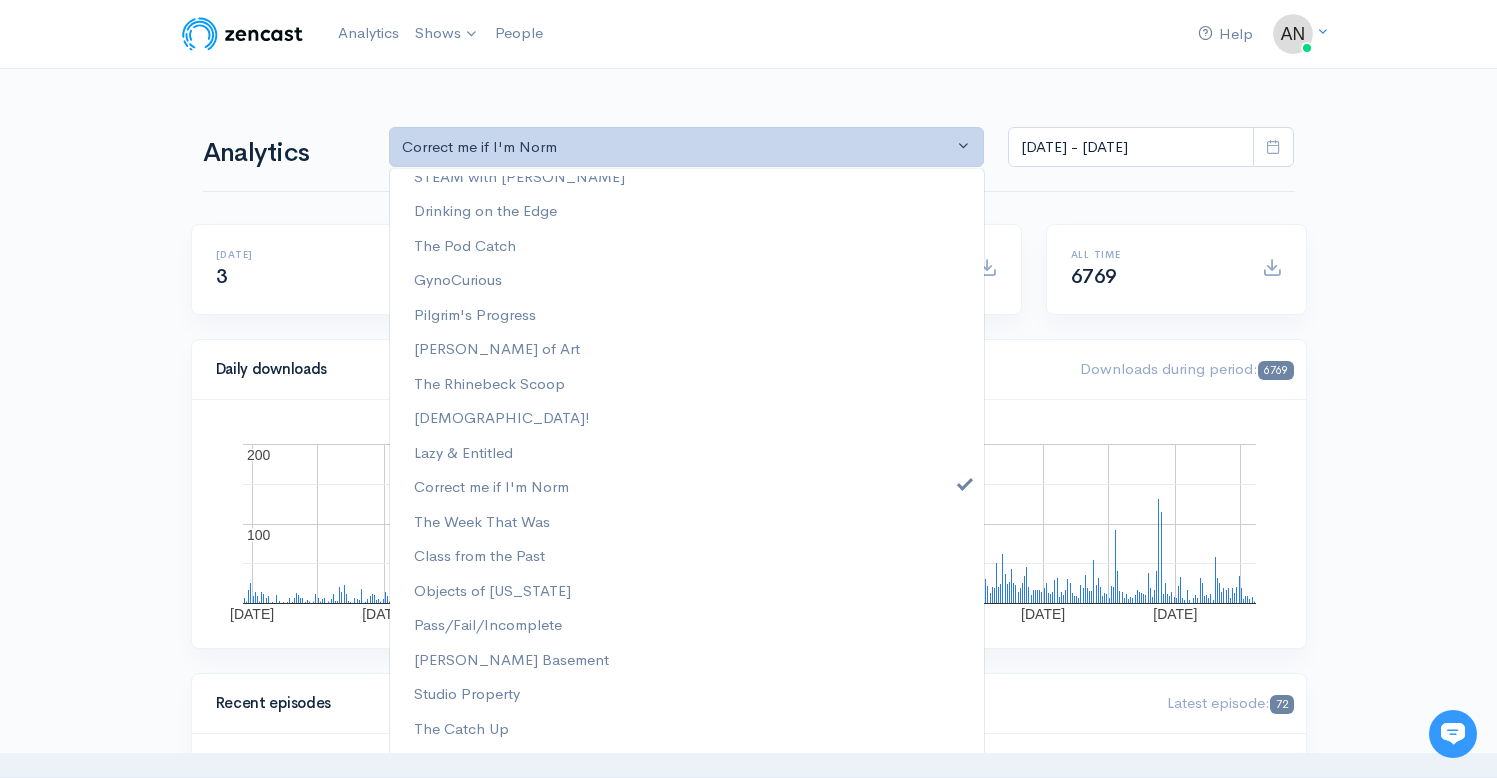 click on "Help
Notifications
View all
Your profile   Team settings     Radio Free Rhinecliff   Current     Logout
Analytics
Shows
The Back Room with [PERSON_NAME]
The Week That Was
Going Rogue
GynoCurious
Likeable
The Catch Up
The Rhinebeck Scoop
Correct me if I'm Norm
[PERSON_NAME] of Art
Drinking on the Edge
Lazy & Entitled
[PERSON_NAME] Basement" at bounding box center (748, 1417) 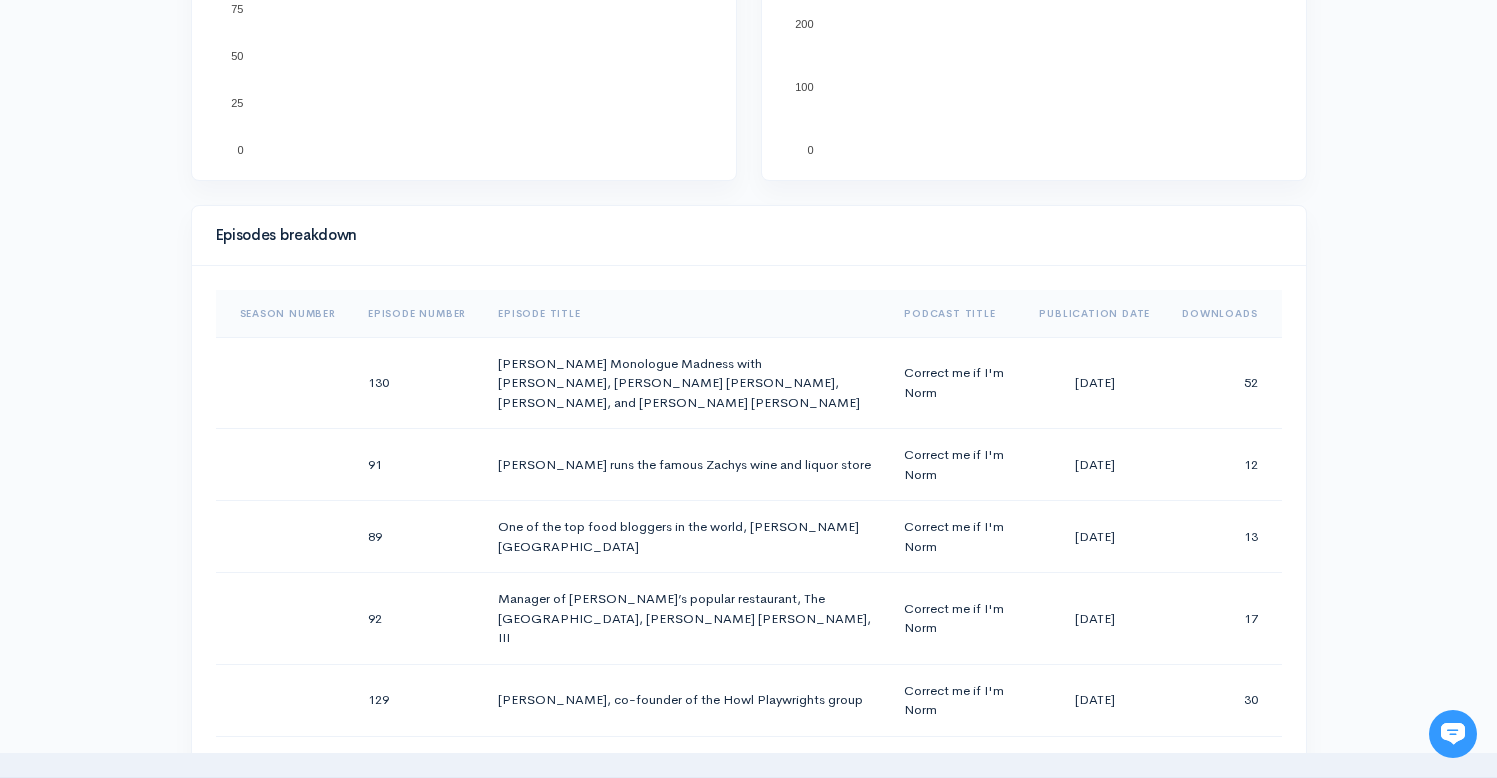 scroll, scrollTop: 1086, scrollLeft: 0, axis: vertical 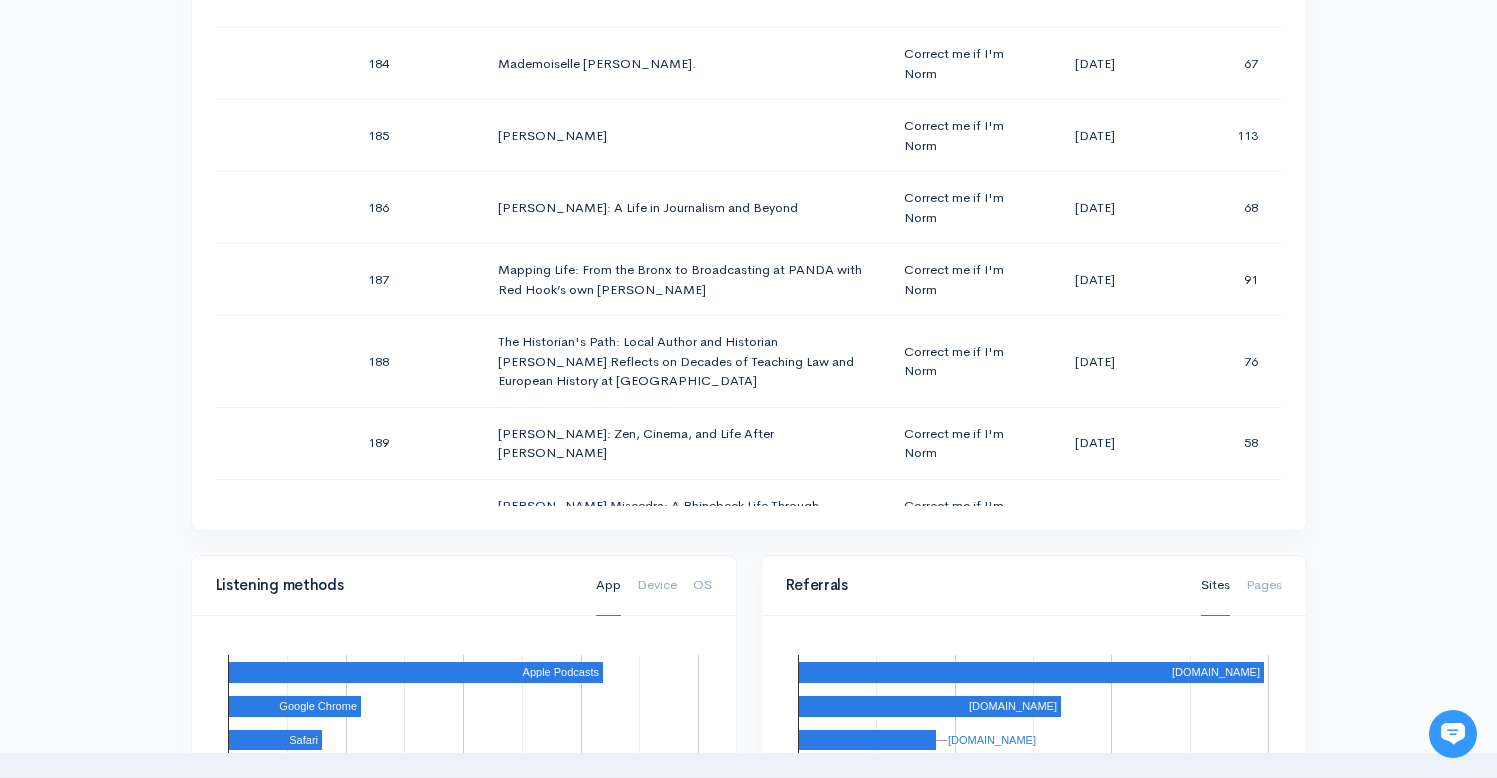 click on "Help
Notifications
View all
Your profile   Team settings     Radio Free Rhinecliff   Current     Logout
Analytics
Shows
The Back Room with [PERSON_NAME]
The Week That Was
Going Rogue
GynoCurious
Likeable
The Catch Up
The Rhinebeck Scoop
Correct me if I'm Norm
[PERSON_NAME] of Art
Drinking on the Edge
Lazy & Entitled
[PERSON_NAME] Basement" at bounding box center [748, 331] 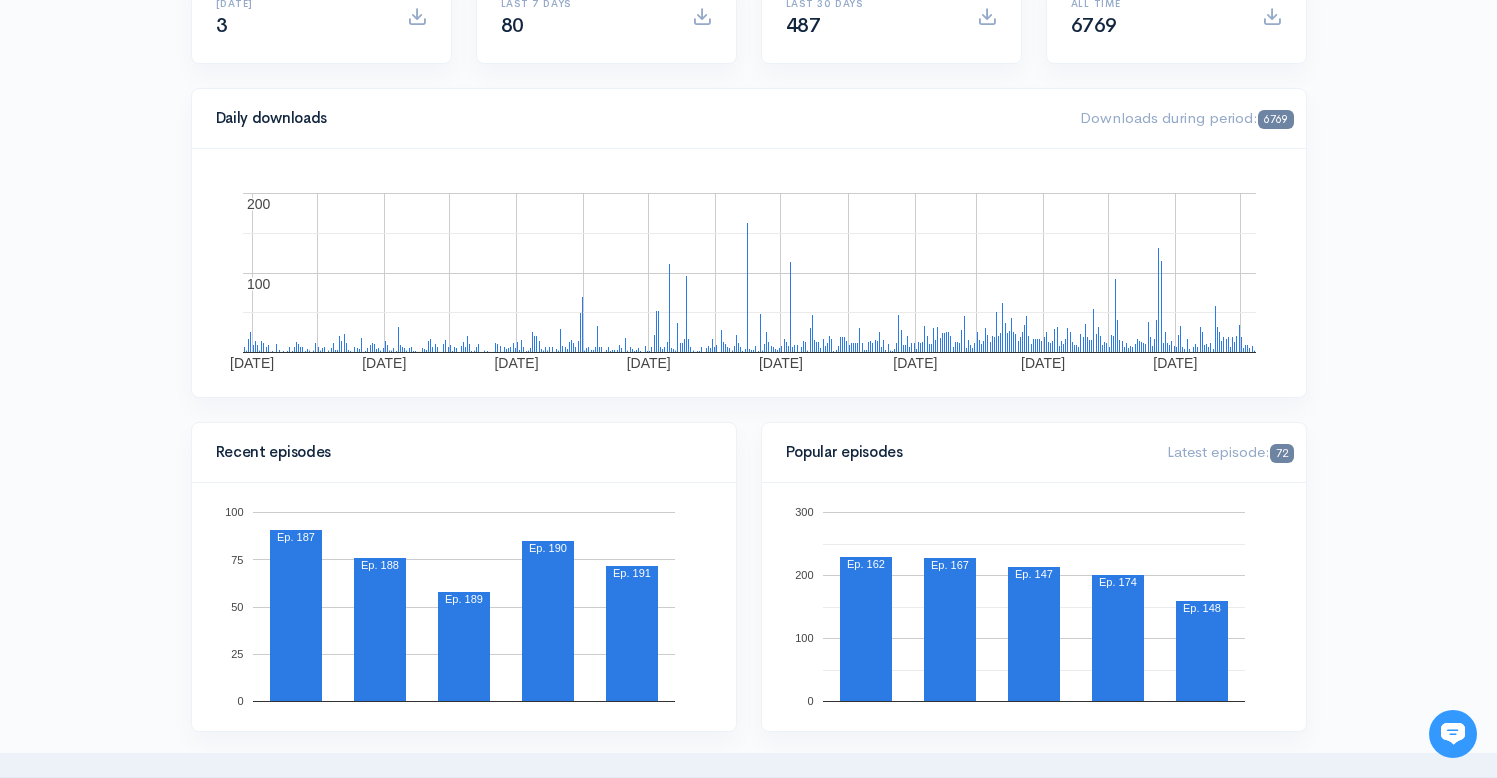 scroll, scrollTop: 0, scrollLeft: 0, axis: both 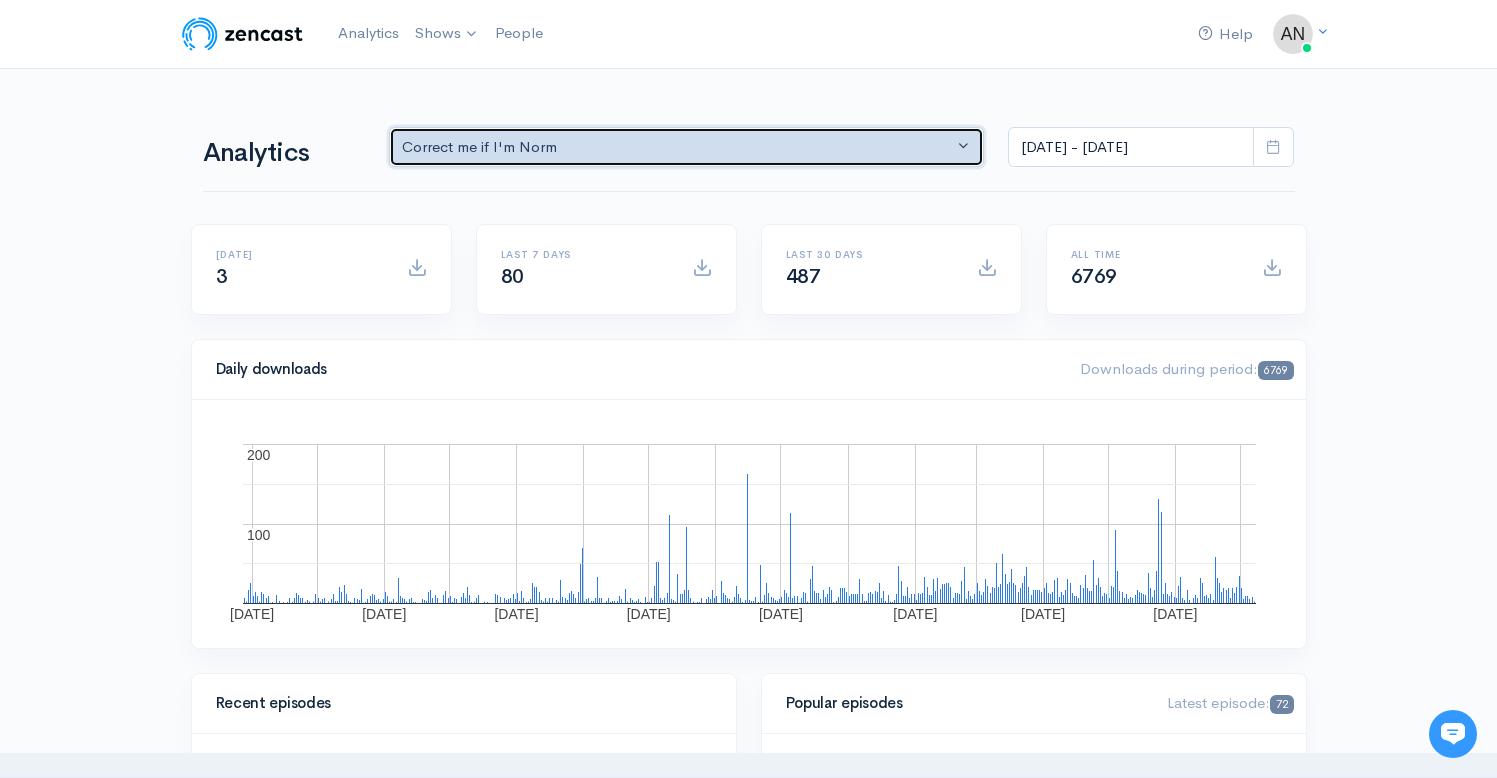 click on "Correct me if I'm Norm" at bounding box center (678, 147) 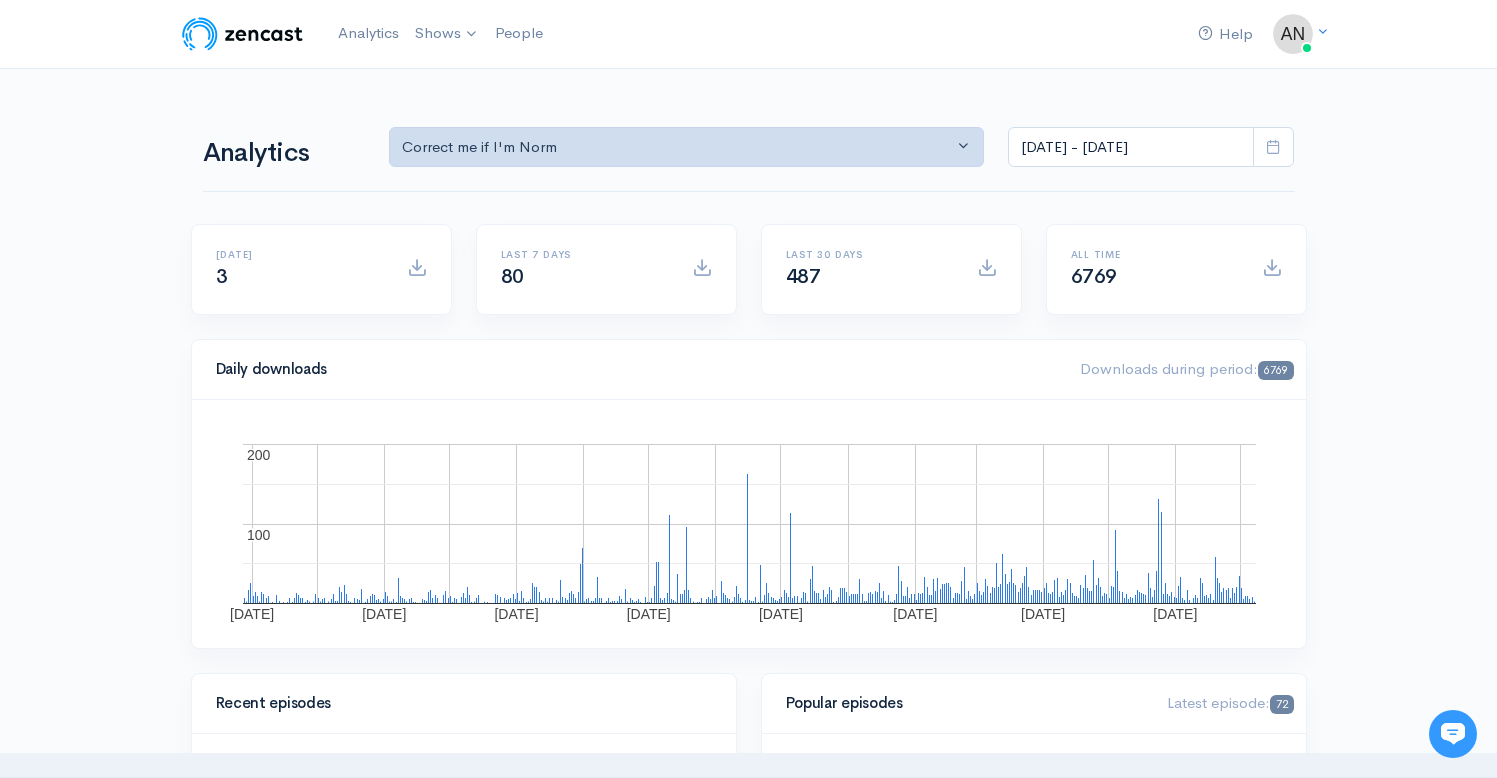 scroll, scrollTop: 0, scrollLeft: 0, axis: both 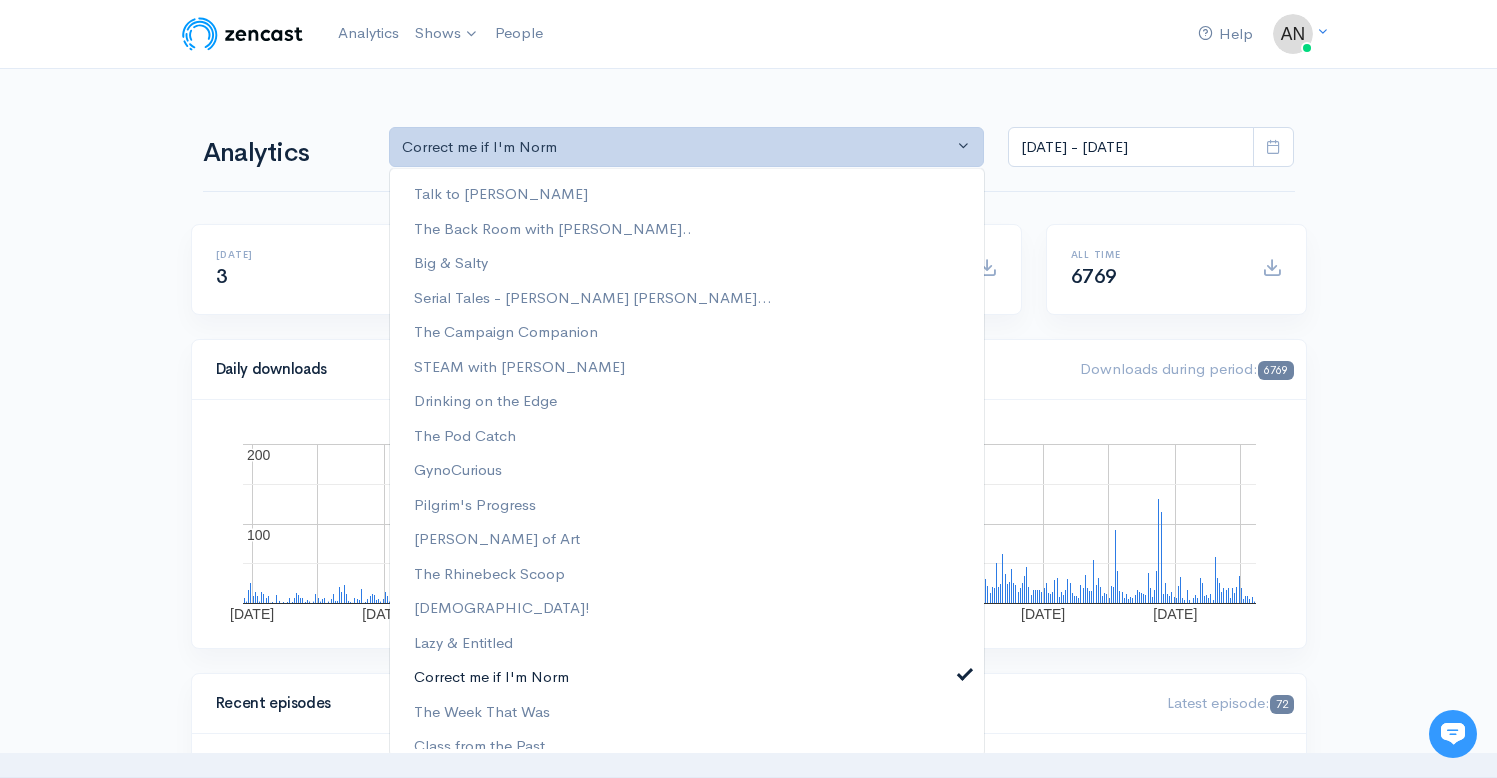 click at bounding box center [965, 671] 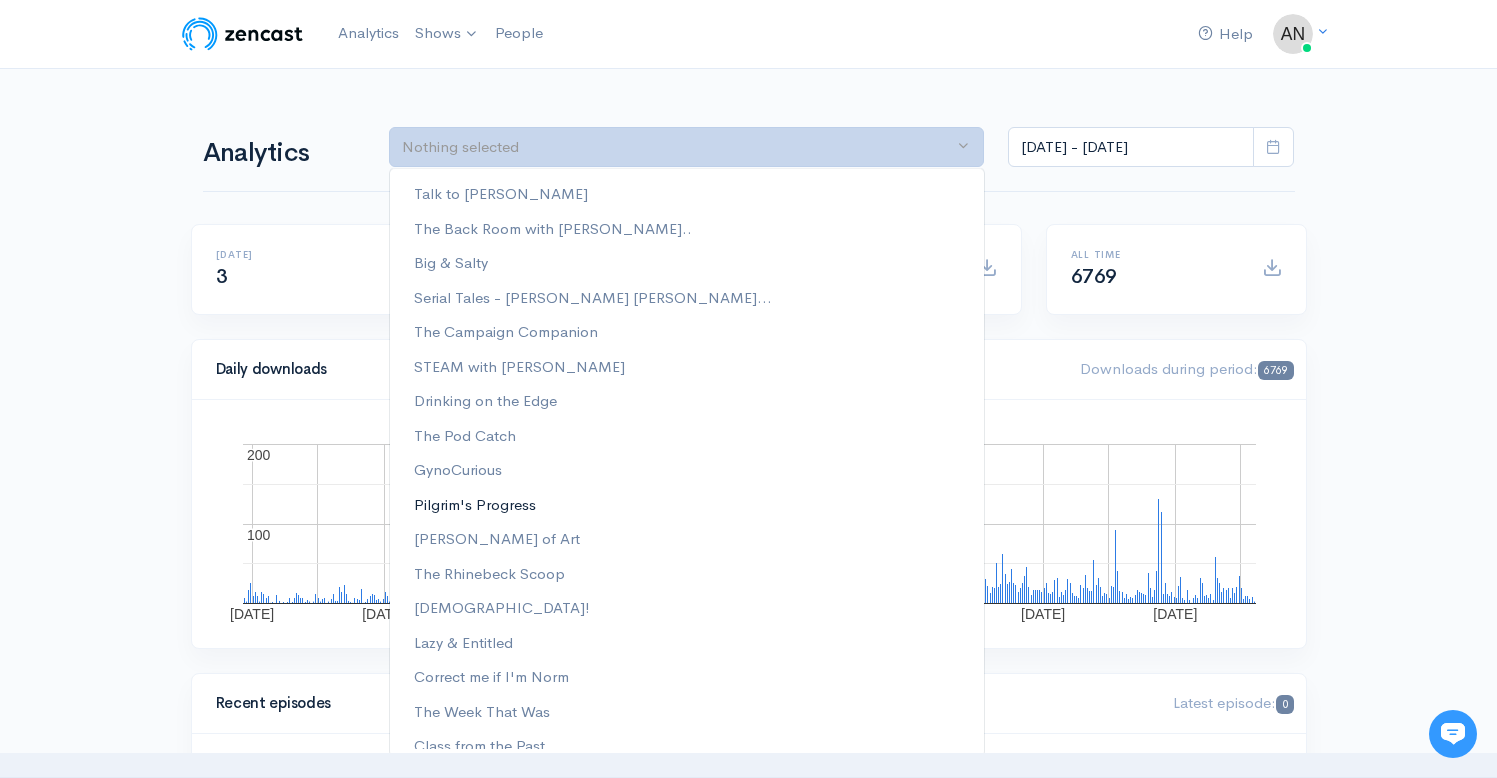 scroll, scrollTop: 256, scrollLeft: 0, axis: vertical 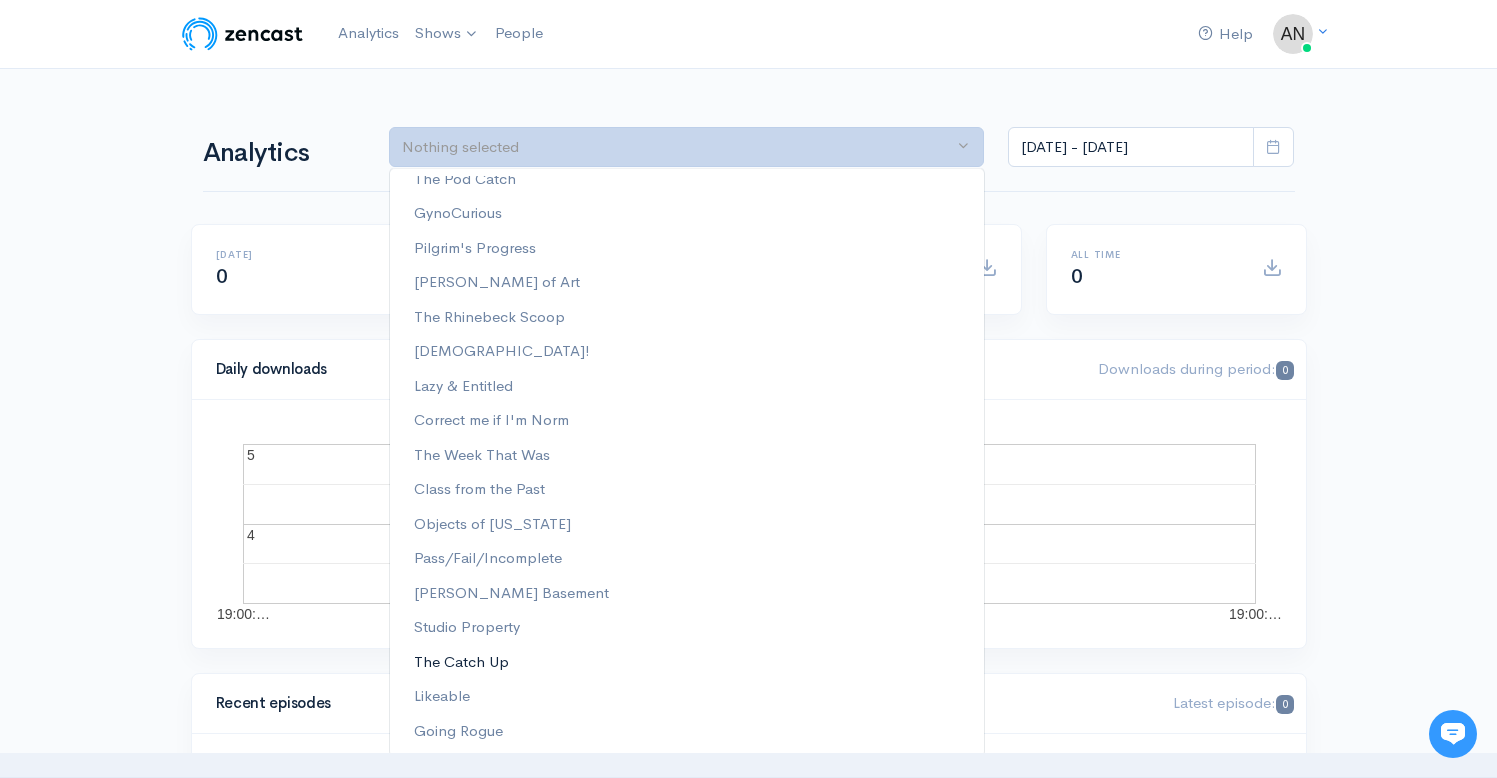 click on "The Catch Up" at bounding box center (461, 662) 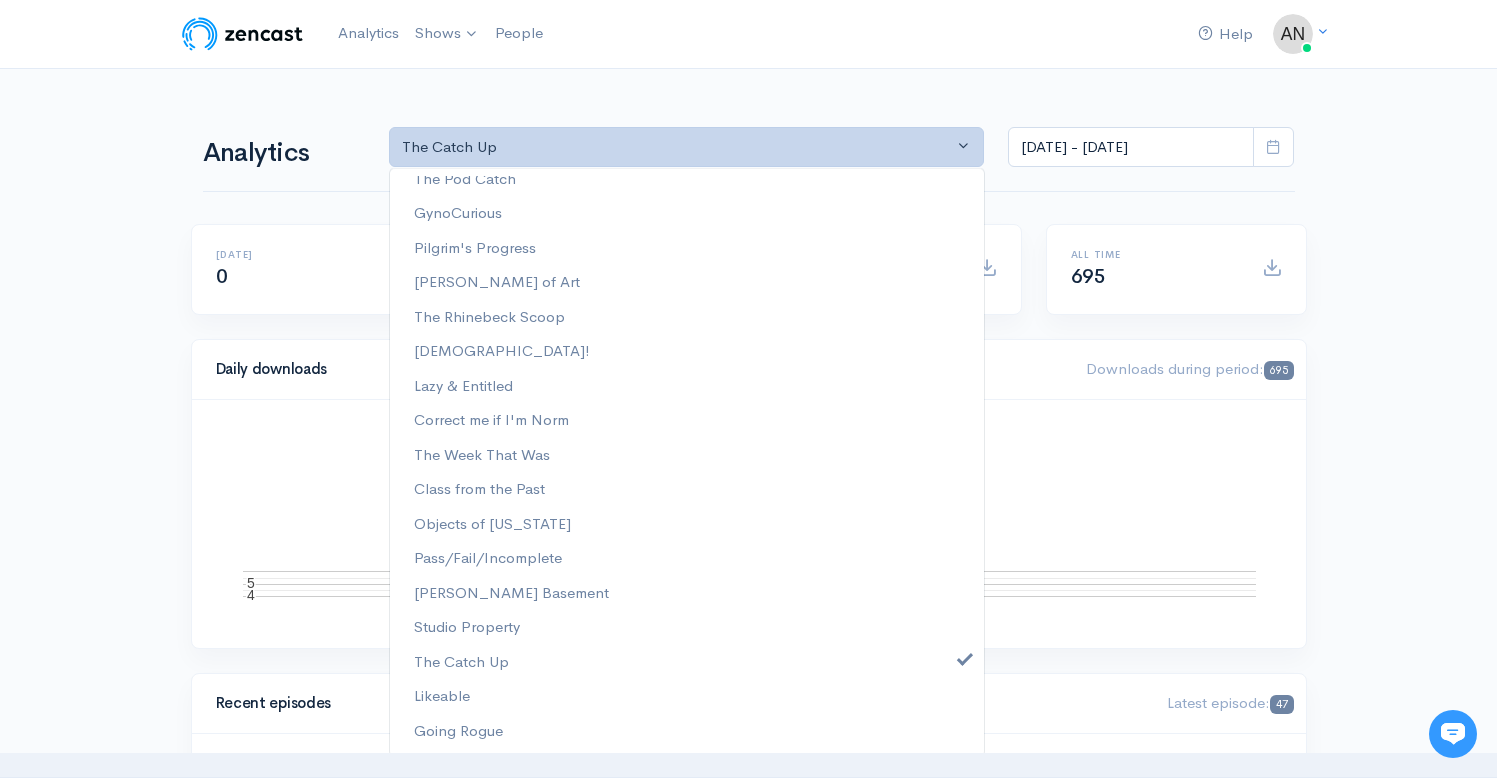 click on "Help
Notifications
View all
Your profile   Team settings     Radio Free Rhinecliff   Current     Logout
Analytics
Shows
The Back Room with [PERSON_NAME]
The Week That Was
Going Rogue
GynoCurious
Likeable
The Catch Up
The Rhinebeck Scoop
Correct me if I'm Norm
[PERSON_NAME] of Art
Drinking on the Edge
Lazy & Entitled
[PERSON_NAME] Basement" at bounding box center (748, 1417) 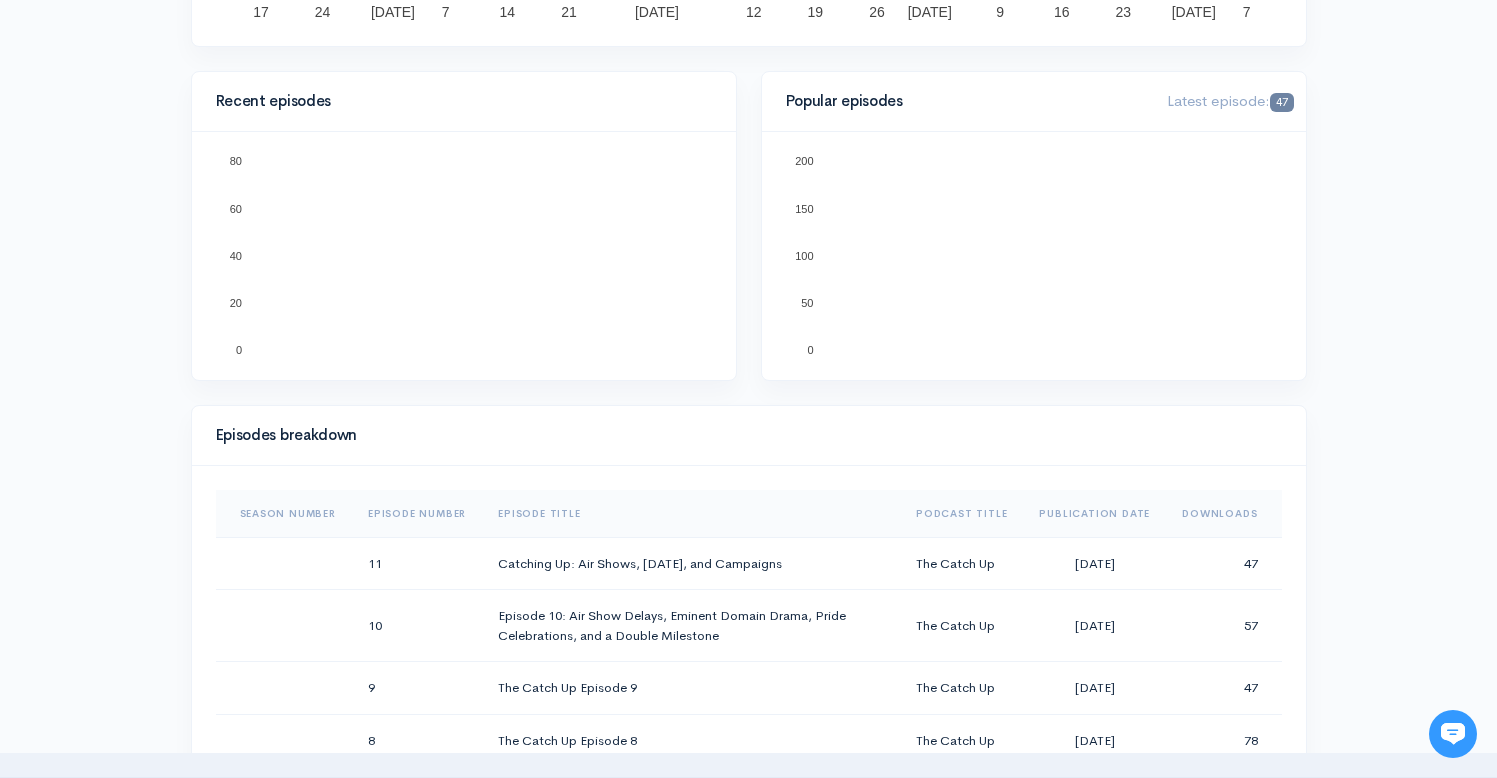 scroll, scrollTop: 923, scrollLeft: 0, axis: vertical 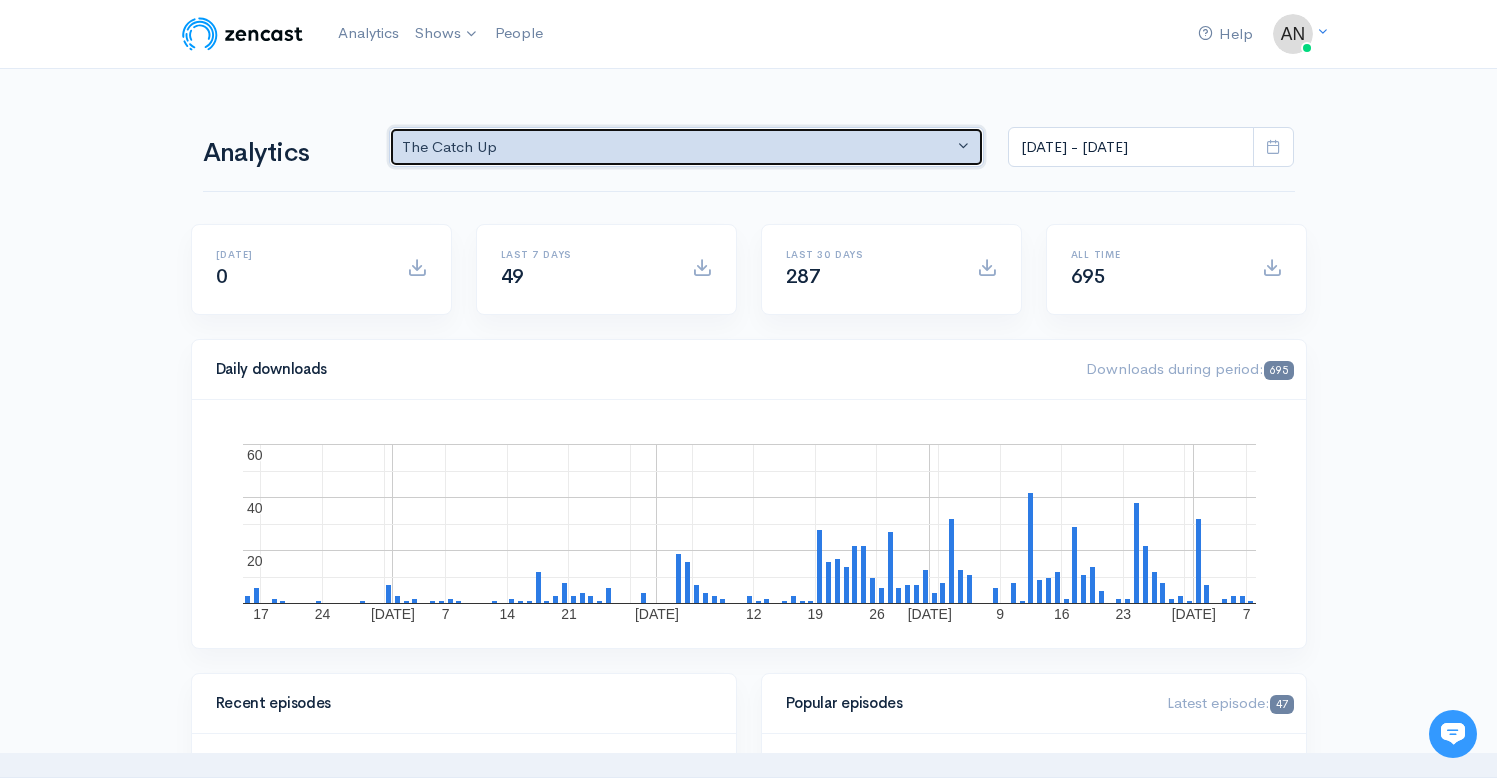 click on "The Catch Up" at bounding box center (678, 147) 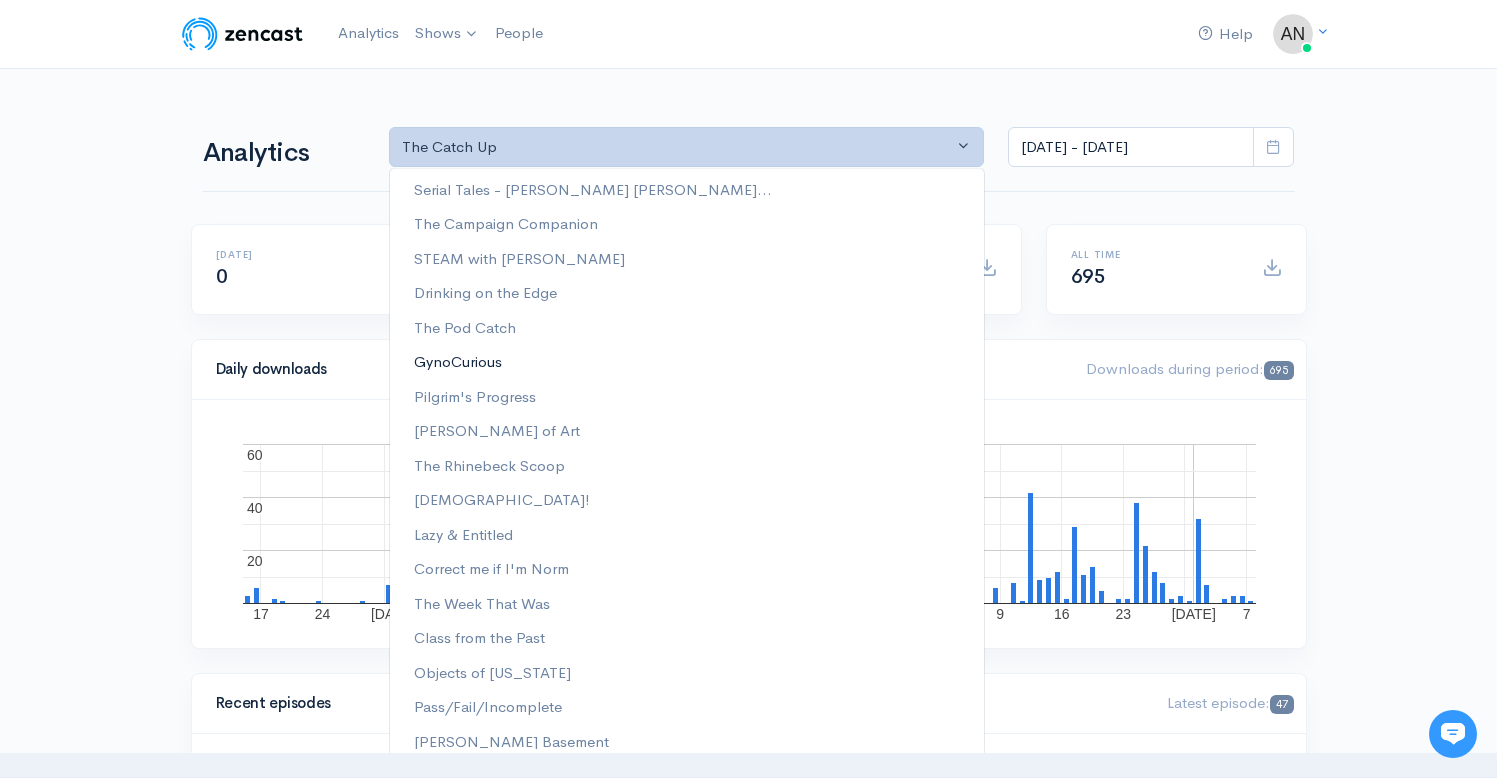 scroll, scrollTop: 256, scrollLeft: 0, axis: vertical 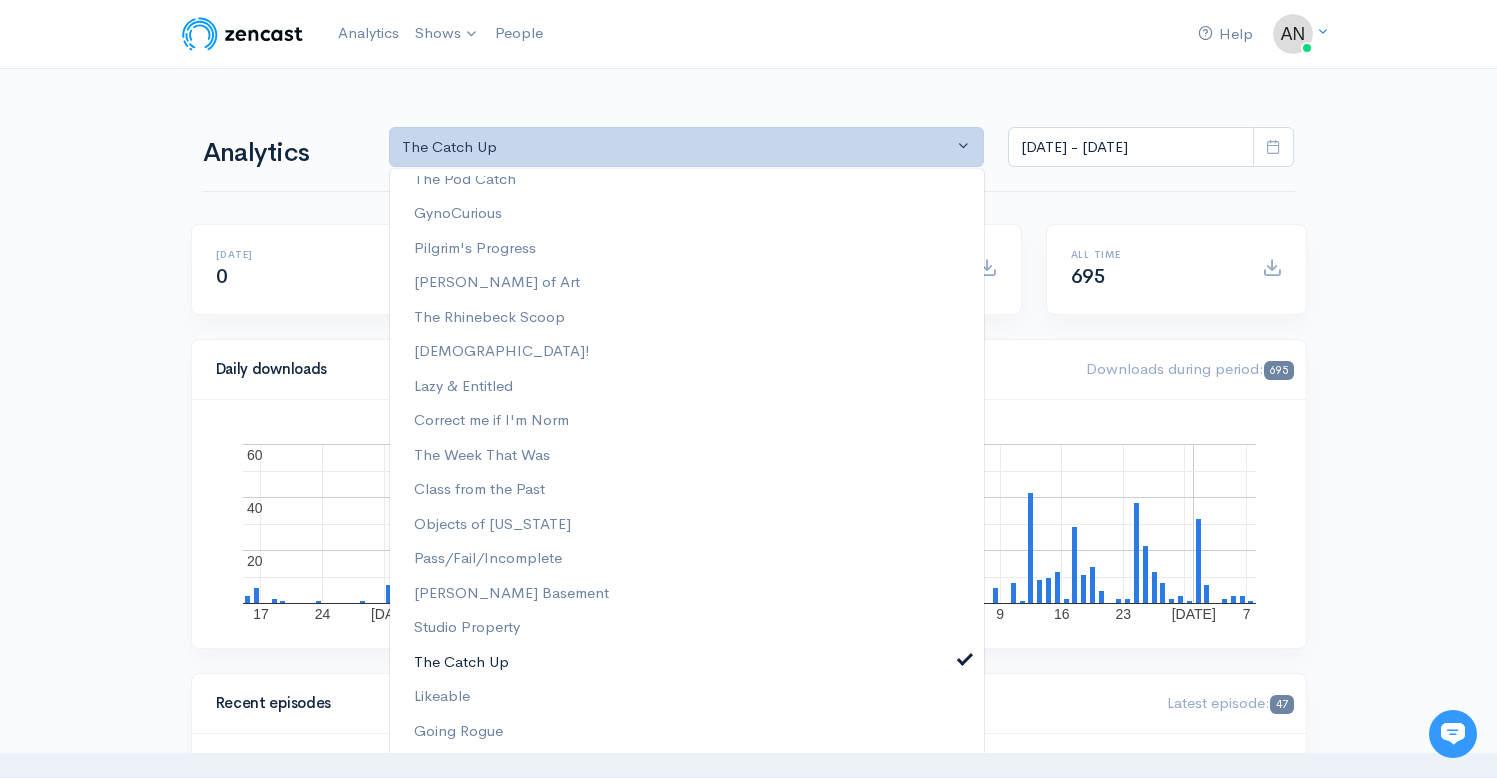 click at bounding box center (965, 657) 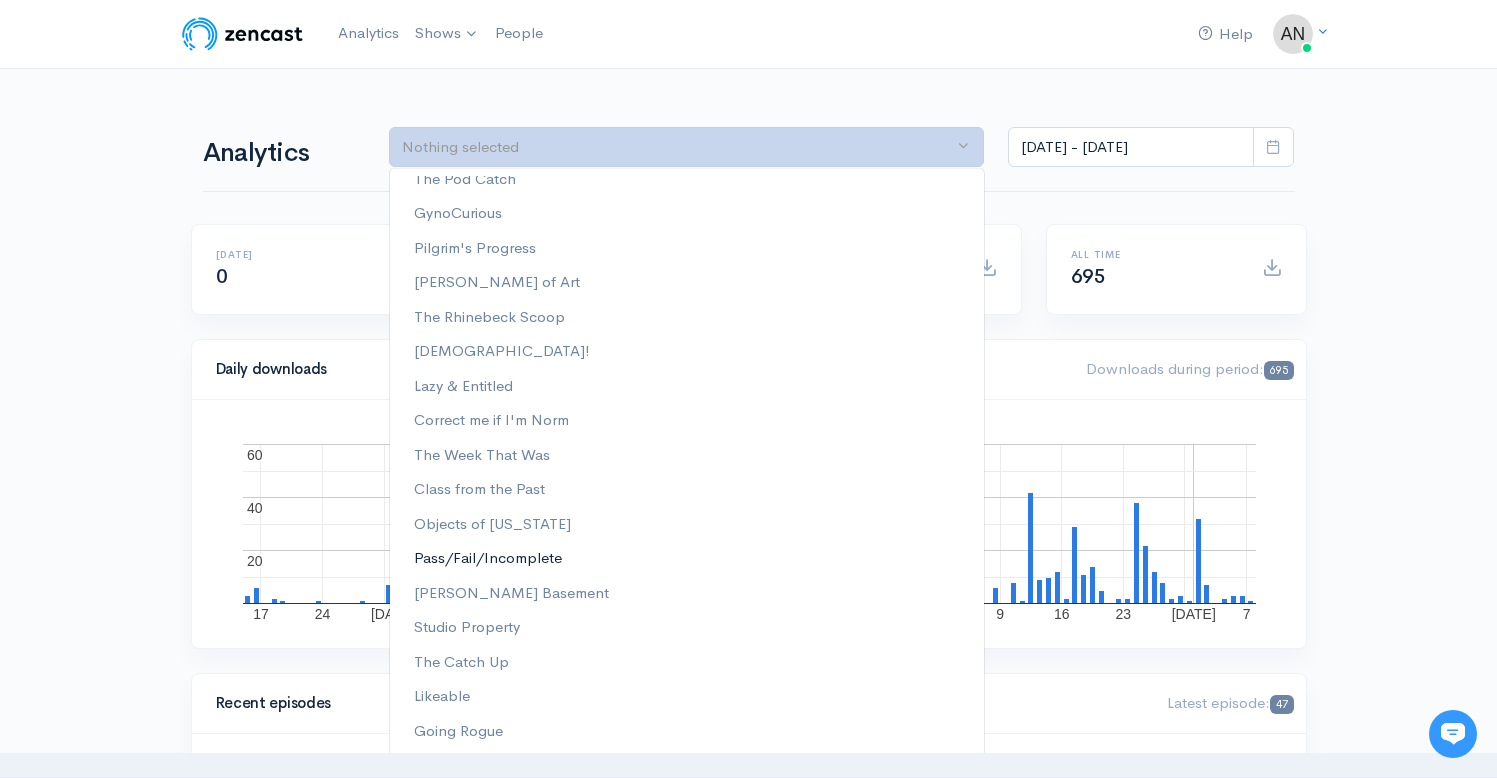 scroll, scrollTop: 101, scrollLeft: 0, axis: vertical 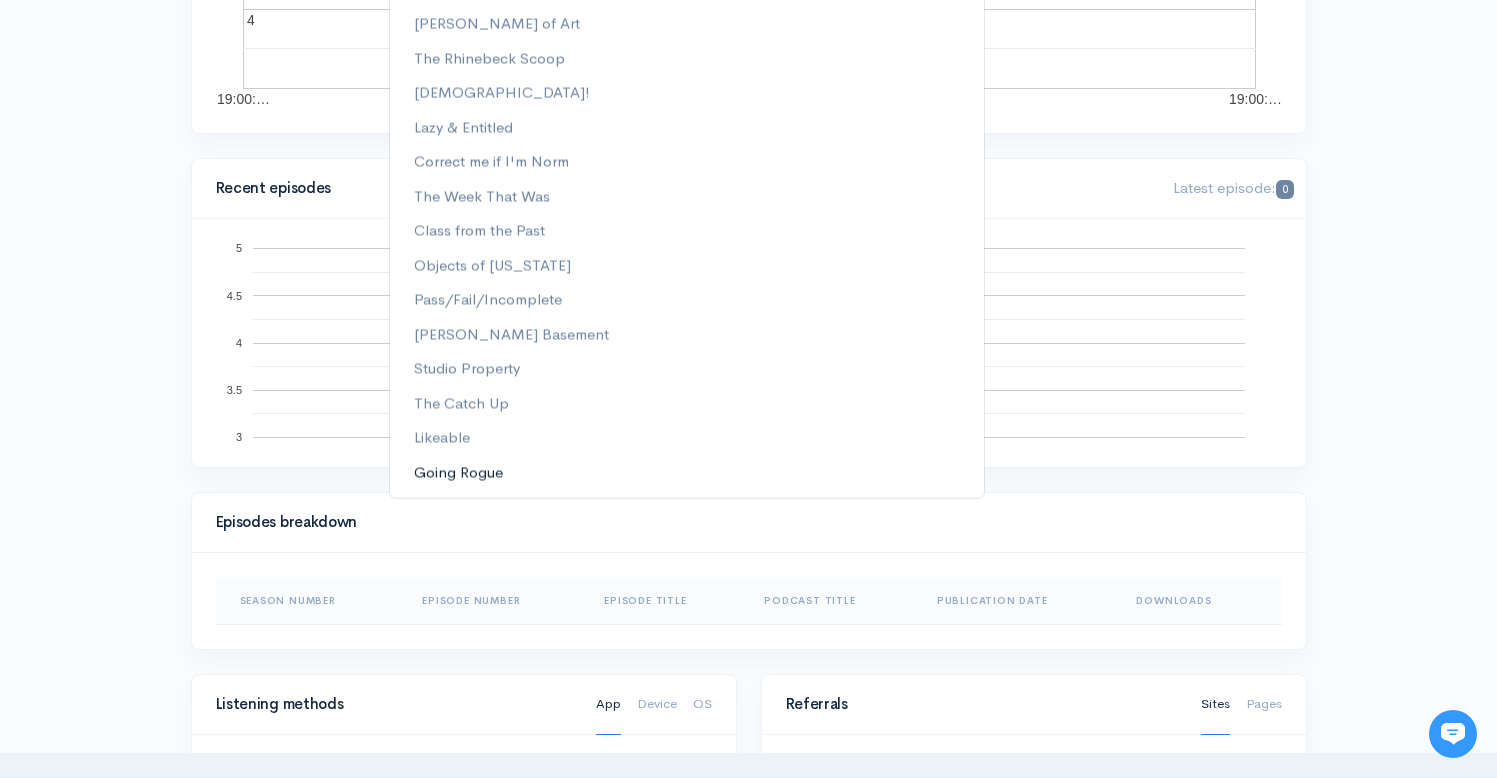click on "Going Rogue" at bounding box center (458, 472) 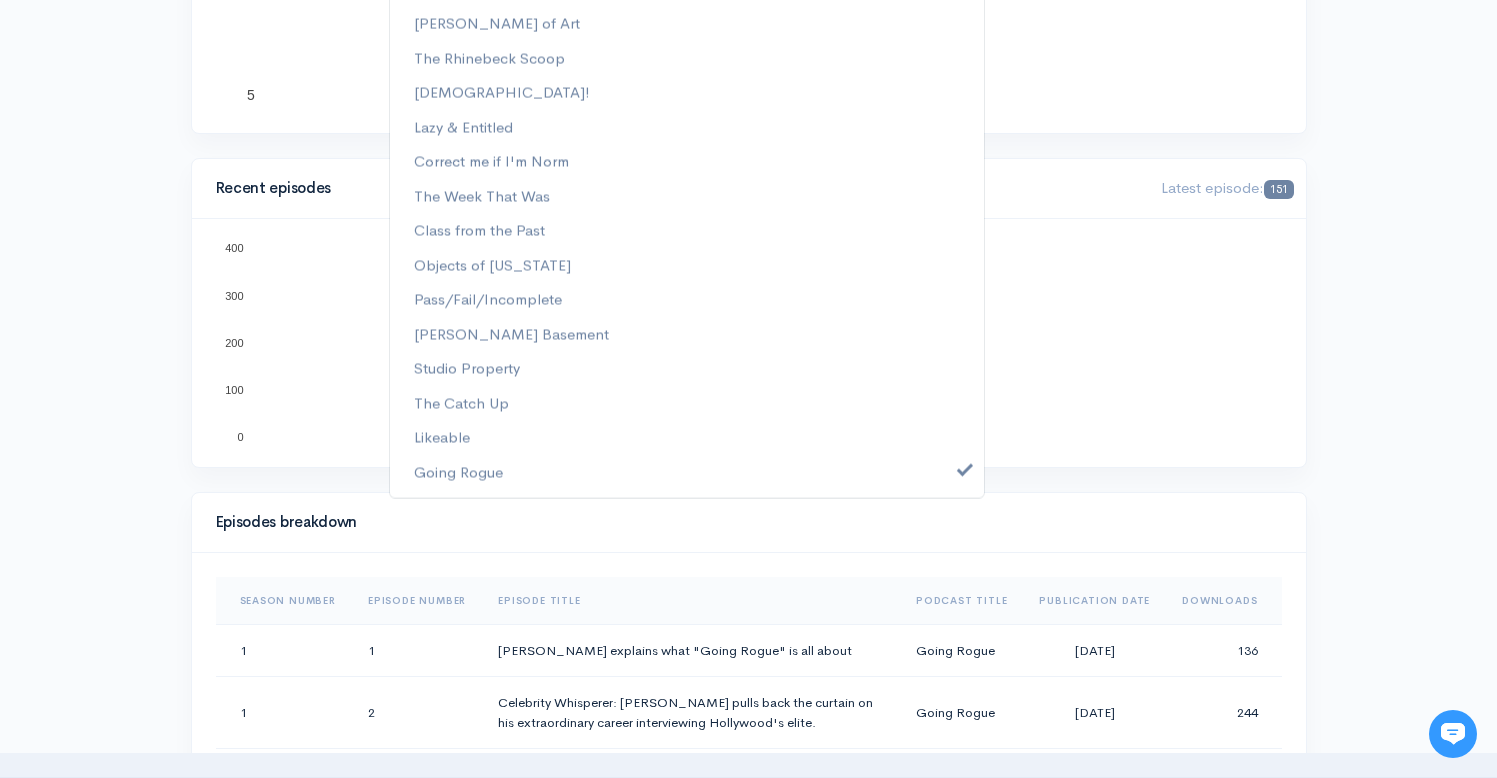 click on "Help
Notifications
View all
Your profile   Team settings     Radio Free Rhinecliff   Current     Logout
Analytics
Shows
The Back Room with [PERSON_NAME]
The Week That Was
Going Rogue
GynoCurious
Likeable
The Catch Up
The Rhinebeck Scoop
Correct me if I'm Norm
[PERSON_NAME] of Art
Drinking on the Edge
Lazy & Entitled
[PERSON_NAME] Basement" at bounding box center [748, 902] 